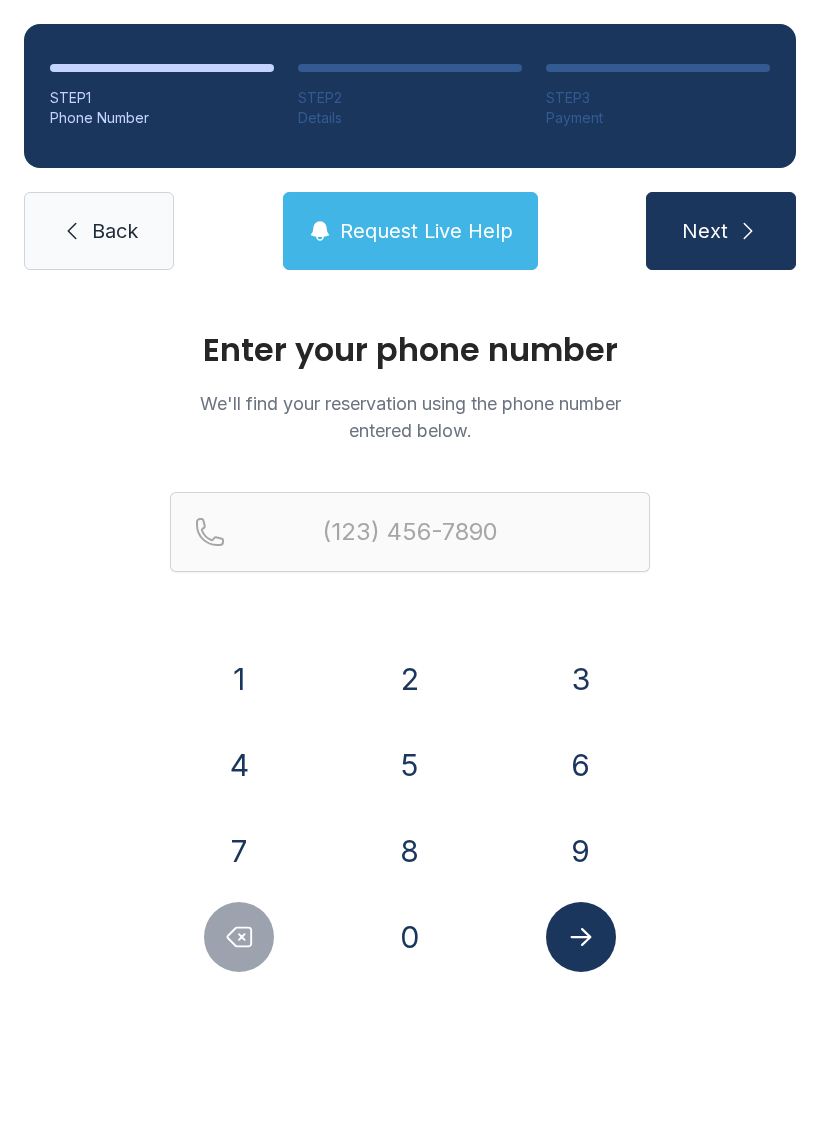 scroll, scrollTop: 0, scrollLeft: 0, axis: both 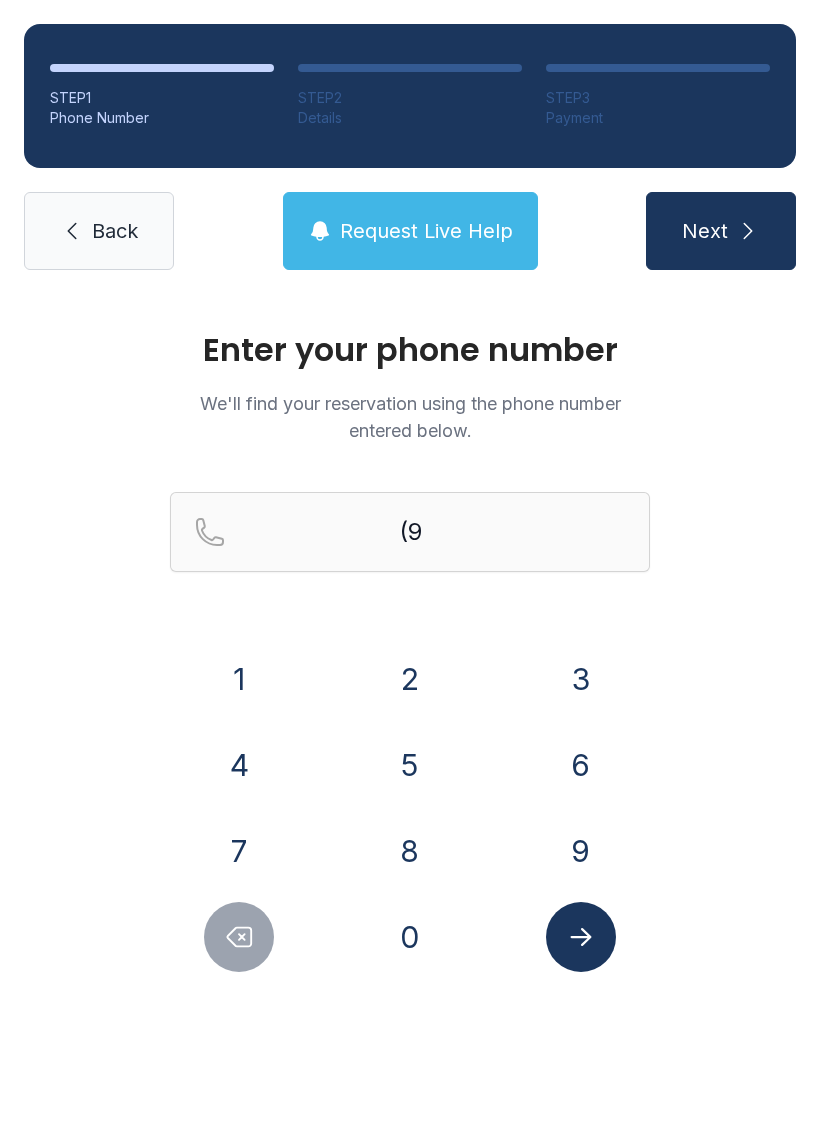 click on "3" at bounding box center [581, 679] 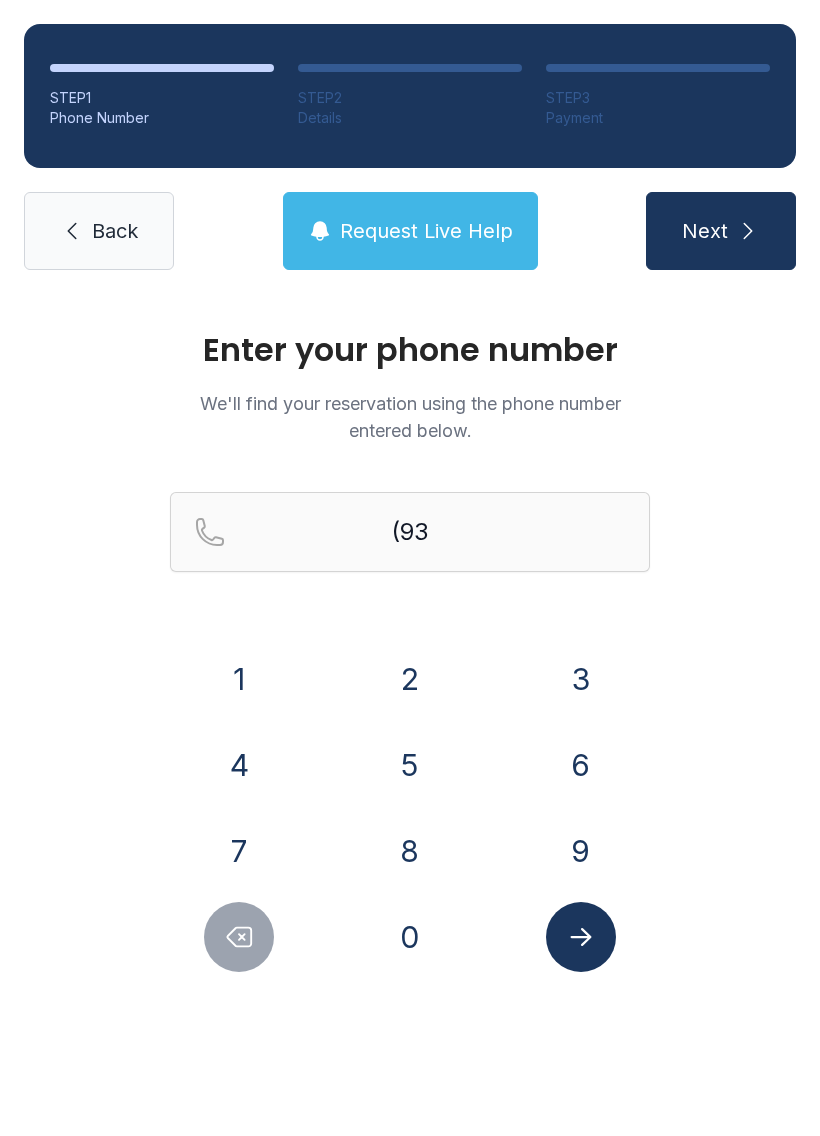 click on "6" at bounding box center (581, 765) 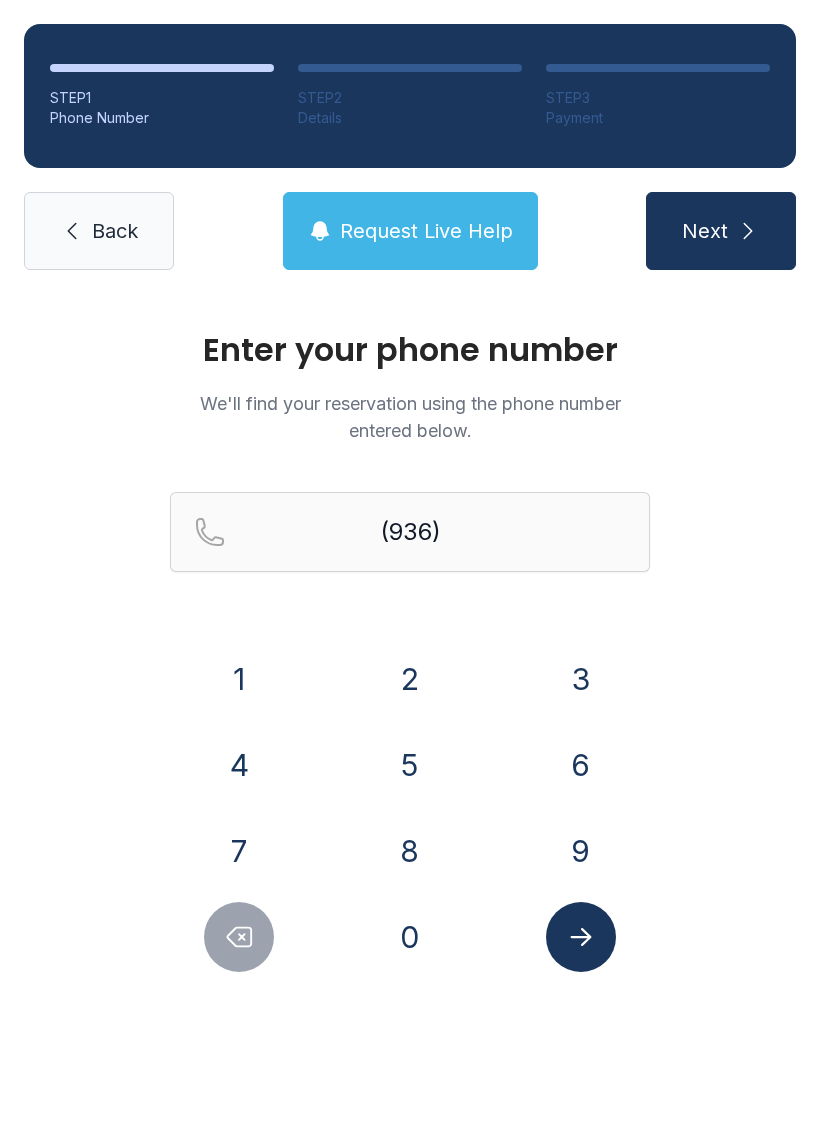 click on "(936) 1 2 3 4 5 6 7 8 9 0" at bounding box center (410, 732) 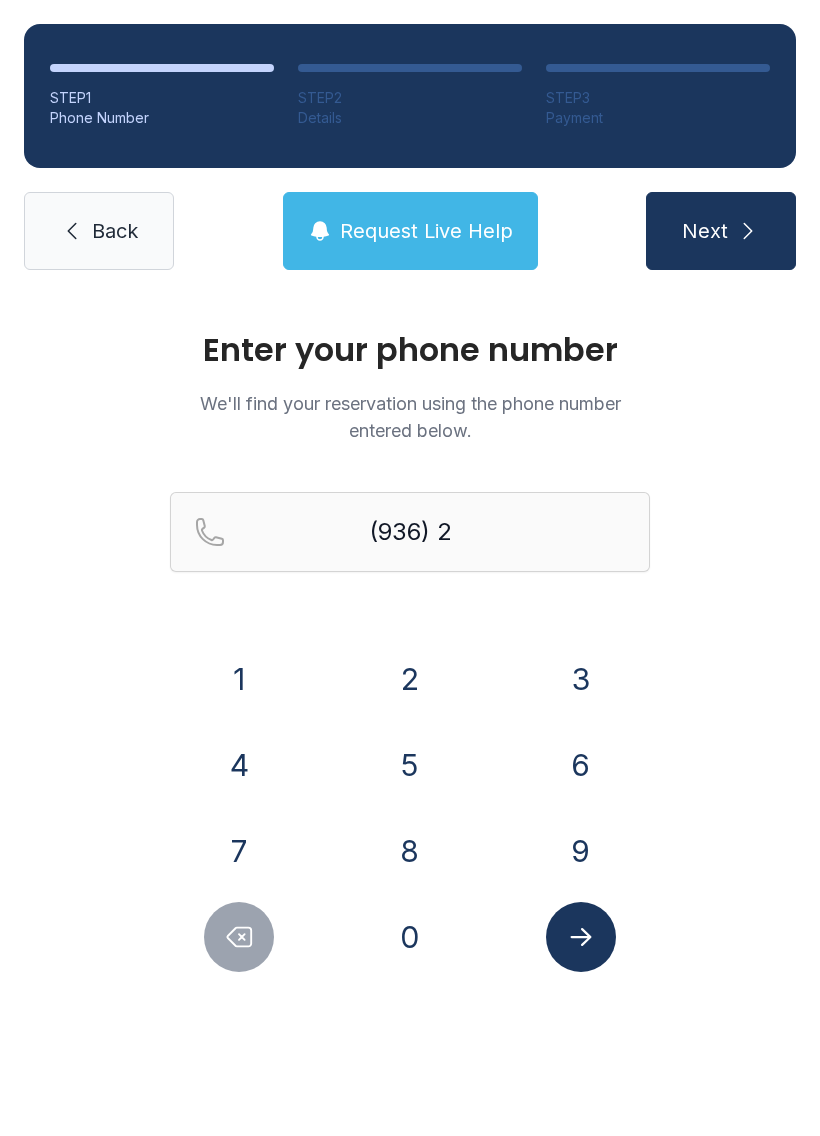 click on "0" at bounding box center [410, 937] 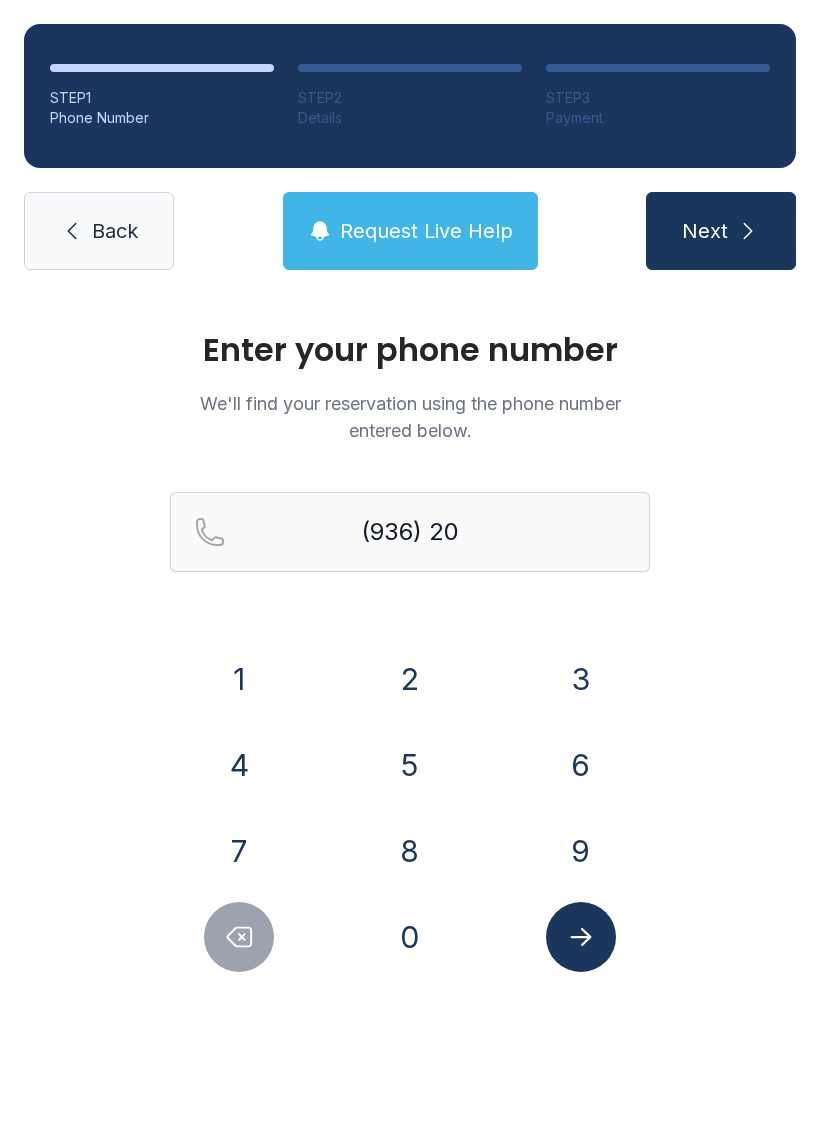 click on "1" at bounding box center (239, 679) 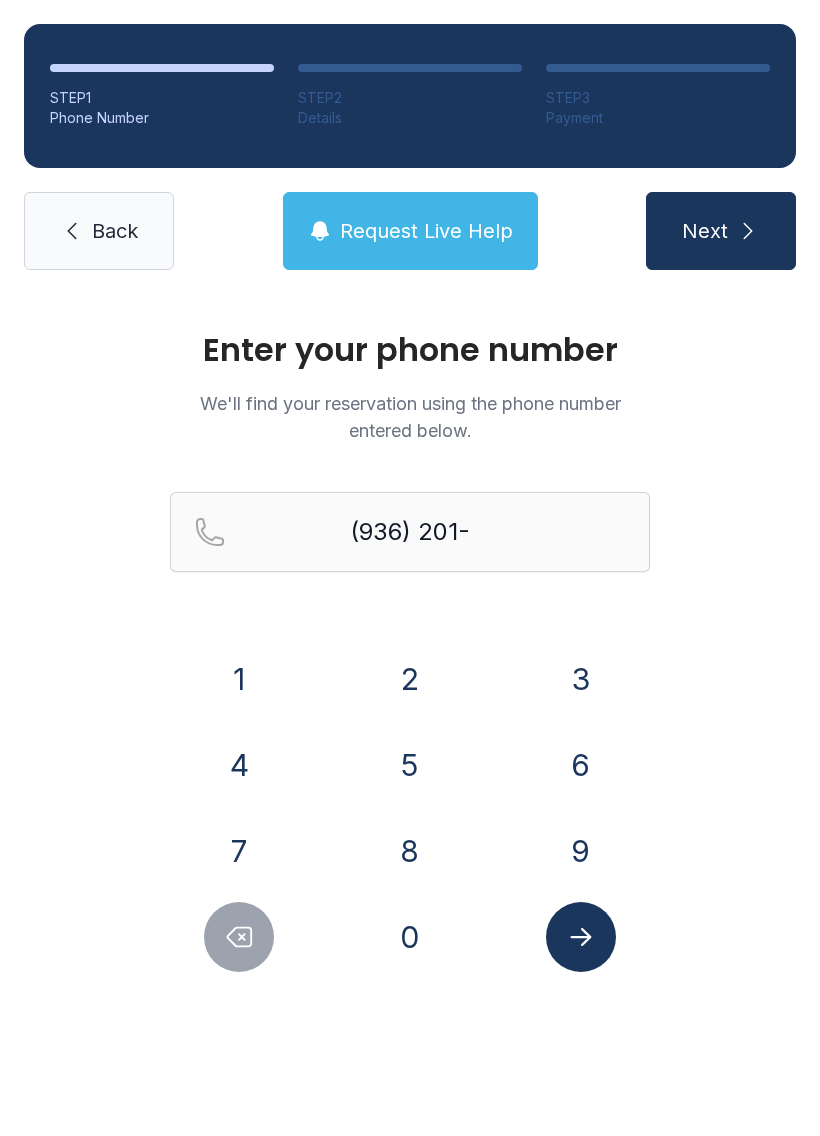 click on "8" at bounding box center [410, 851] 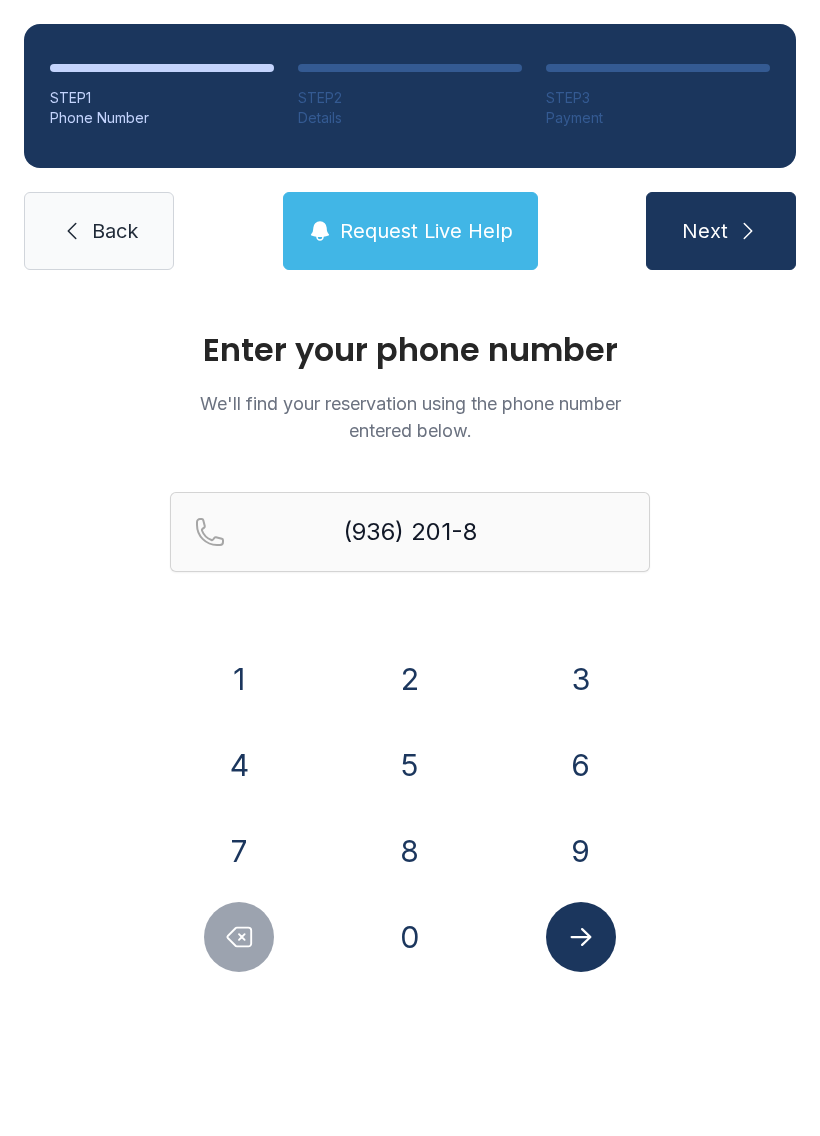 click on "4" at bounding box center [239, 765] 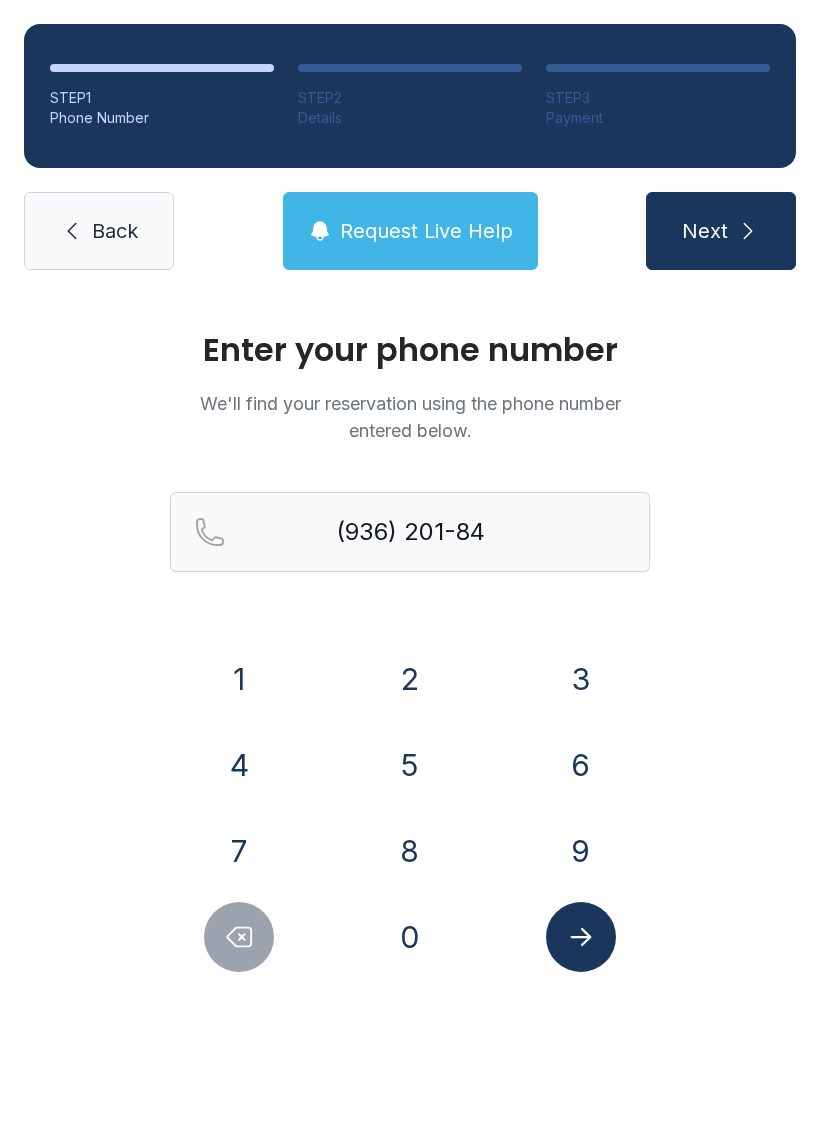 click on "3" at bounding box center [581, 679] 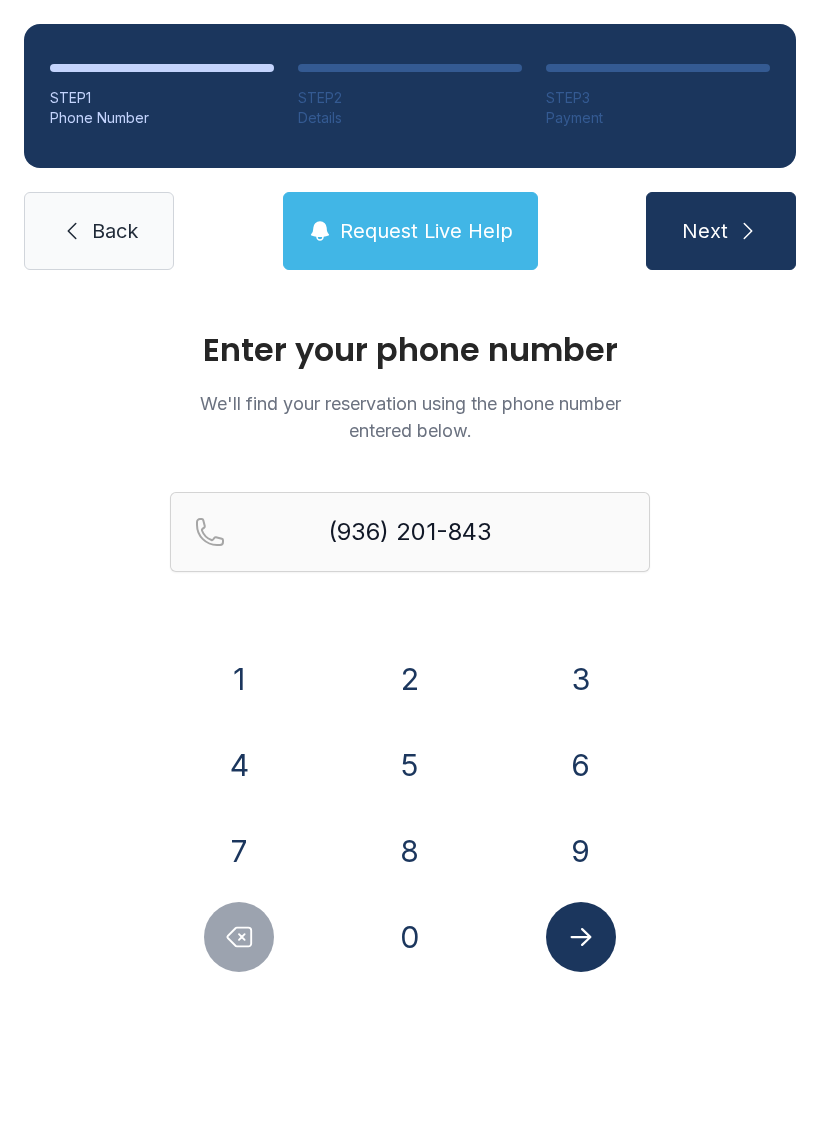click on "6" at bounding box center (581, 765) 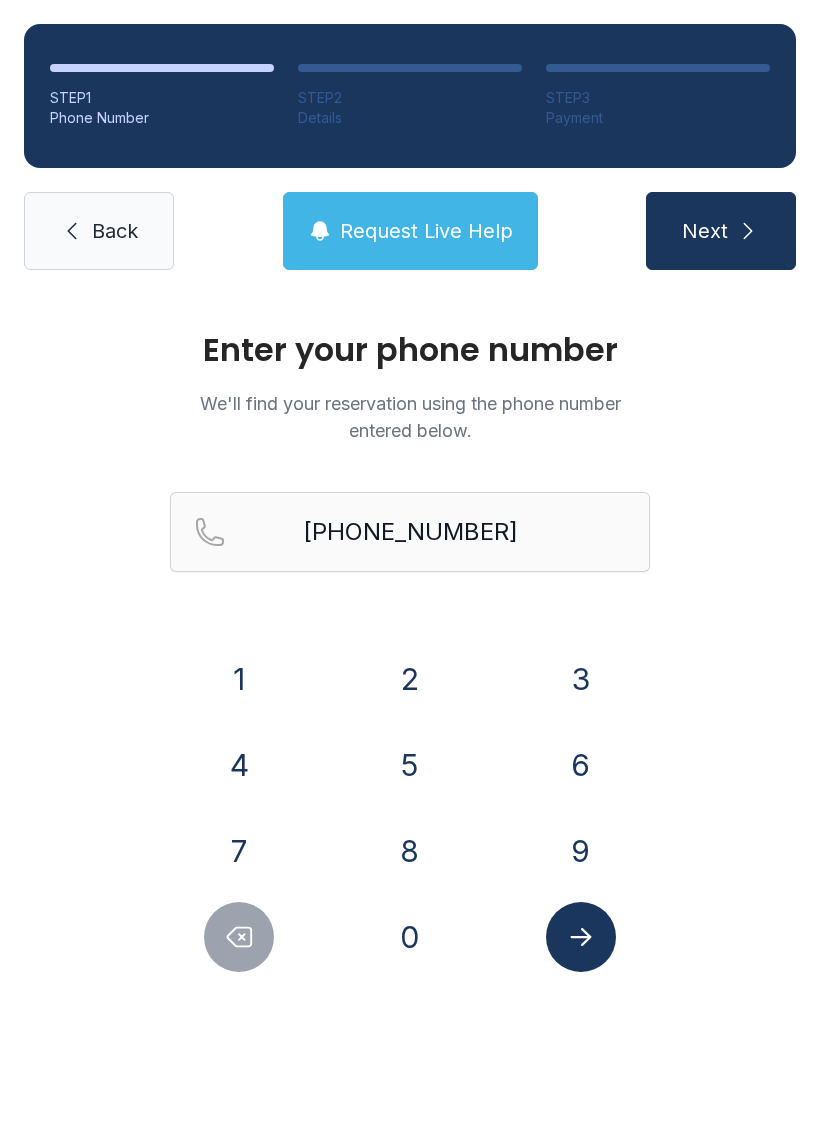 click at bounding box center (581, 937) 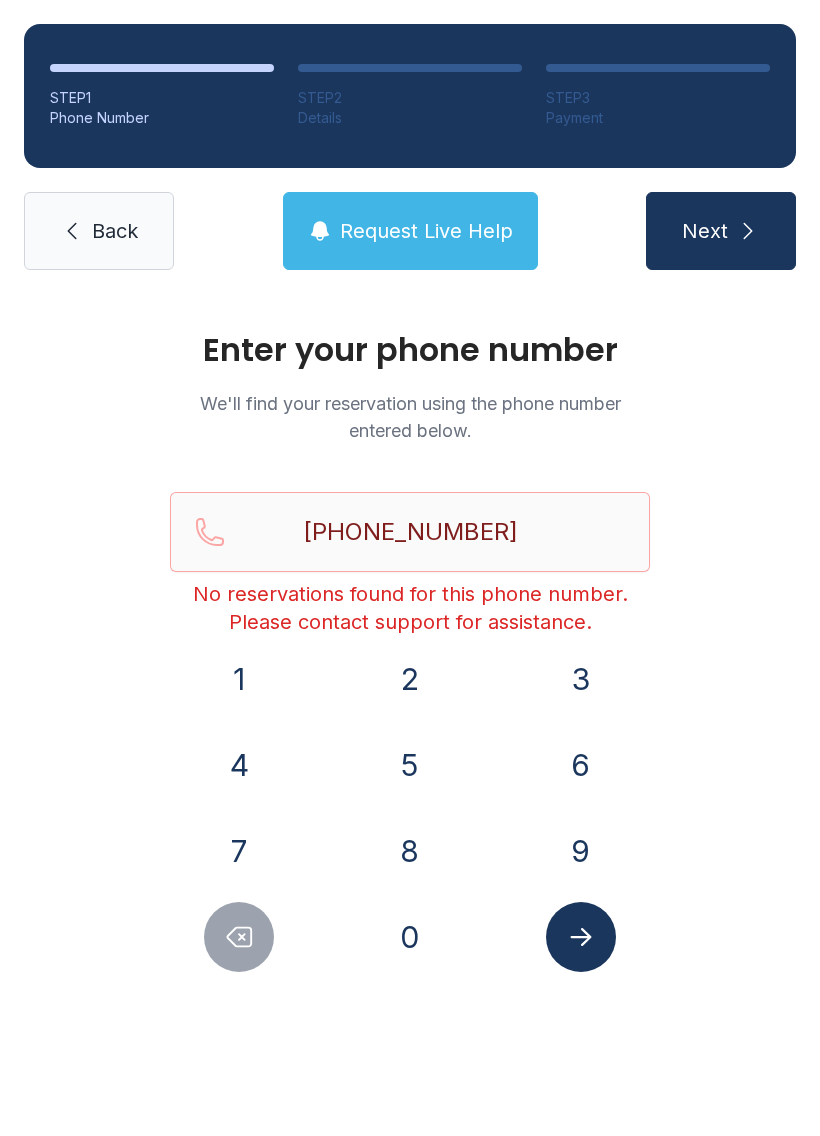 click on "Back" at bounding box center [99, 231] 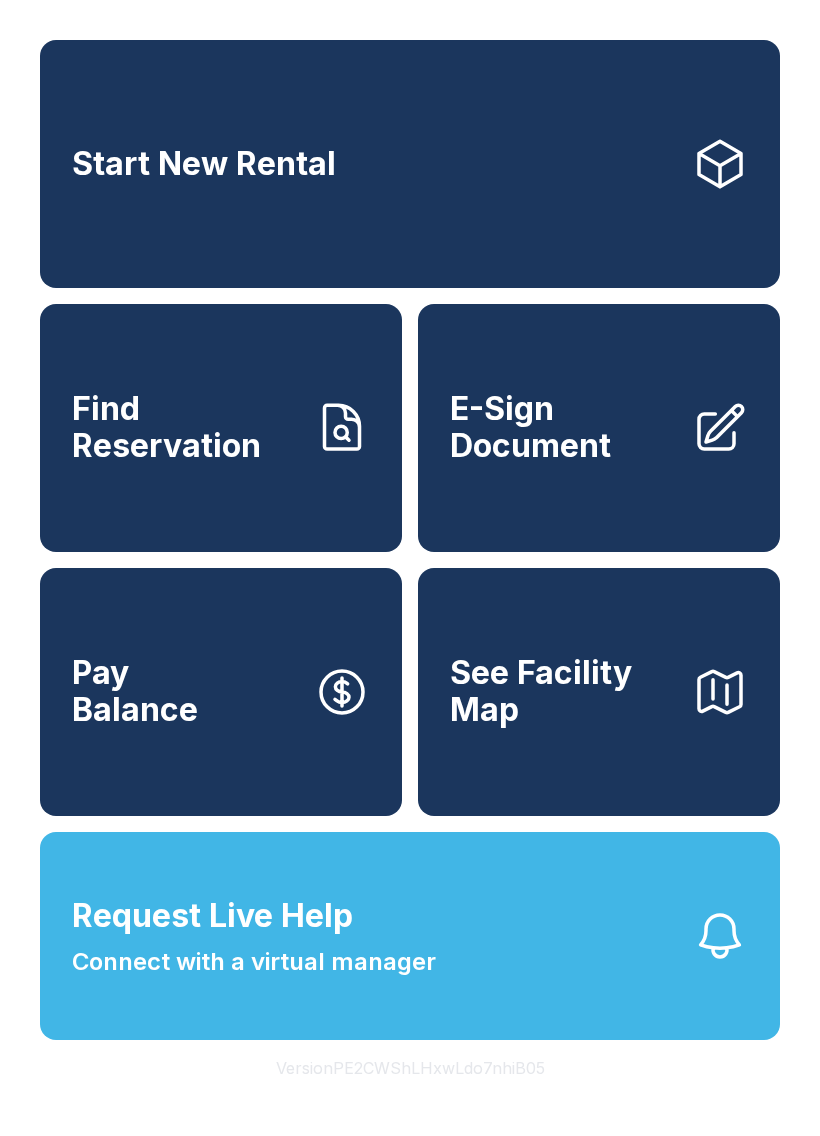 click on "Start New Rental" at bounding box center [410, 164] 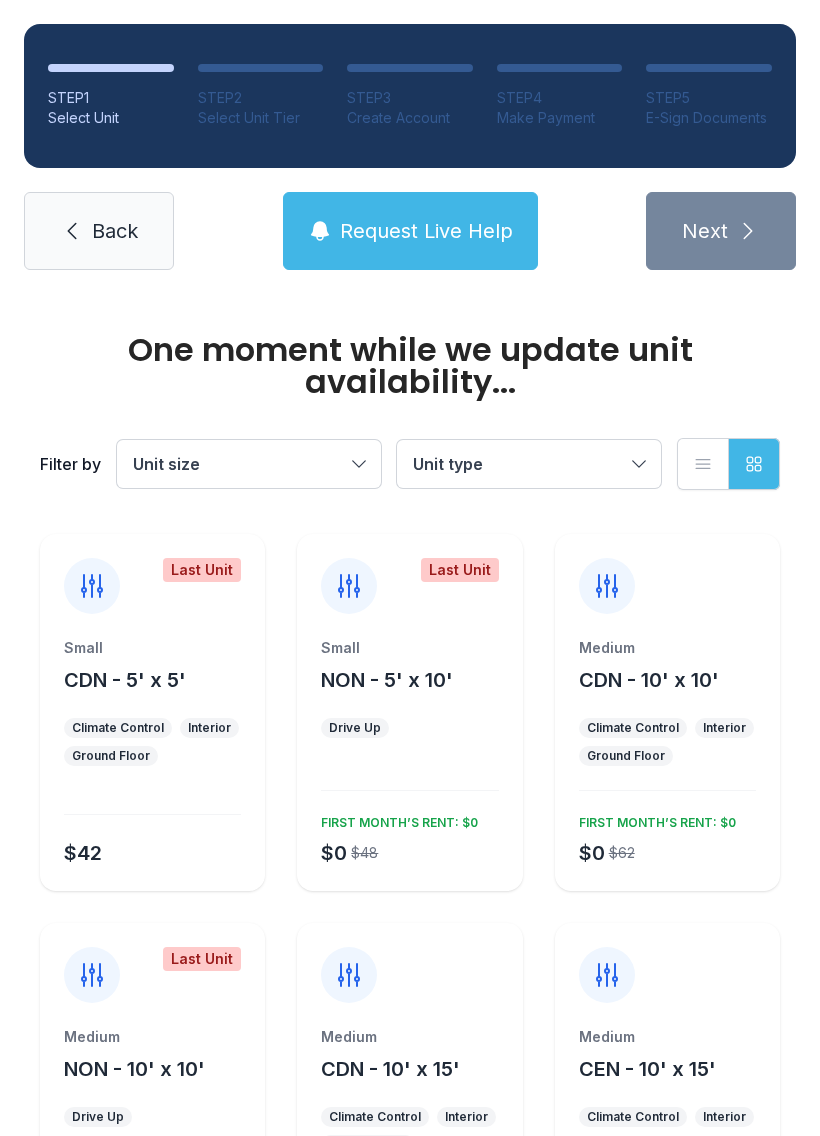 click on "Unit size" at bounding box center [249, 464] 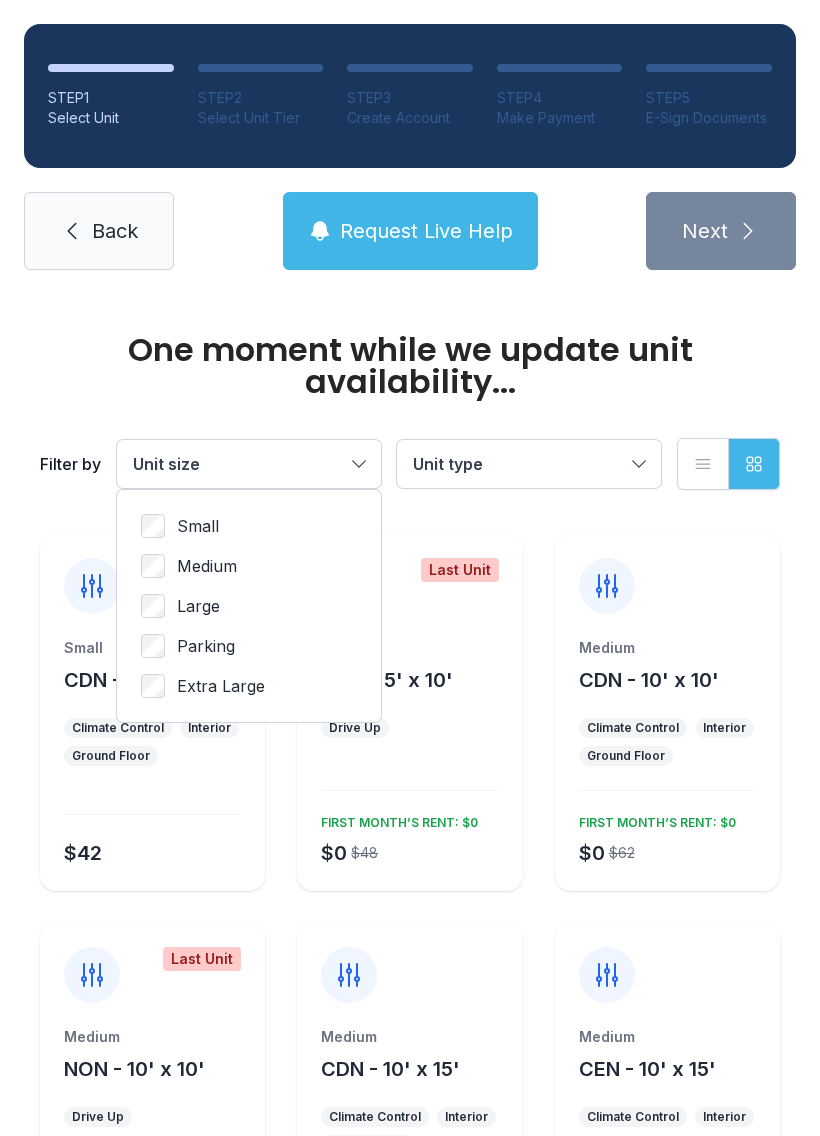 click on "Large" at bounding box center (198, 606) 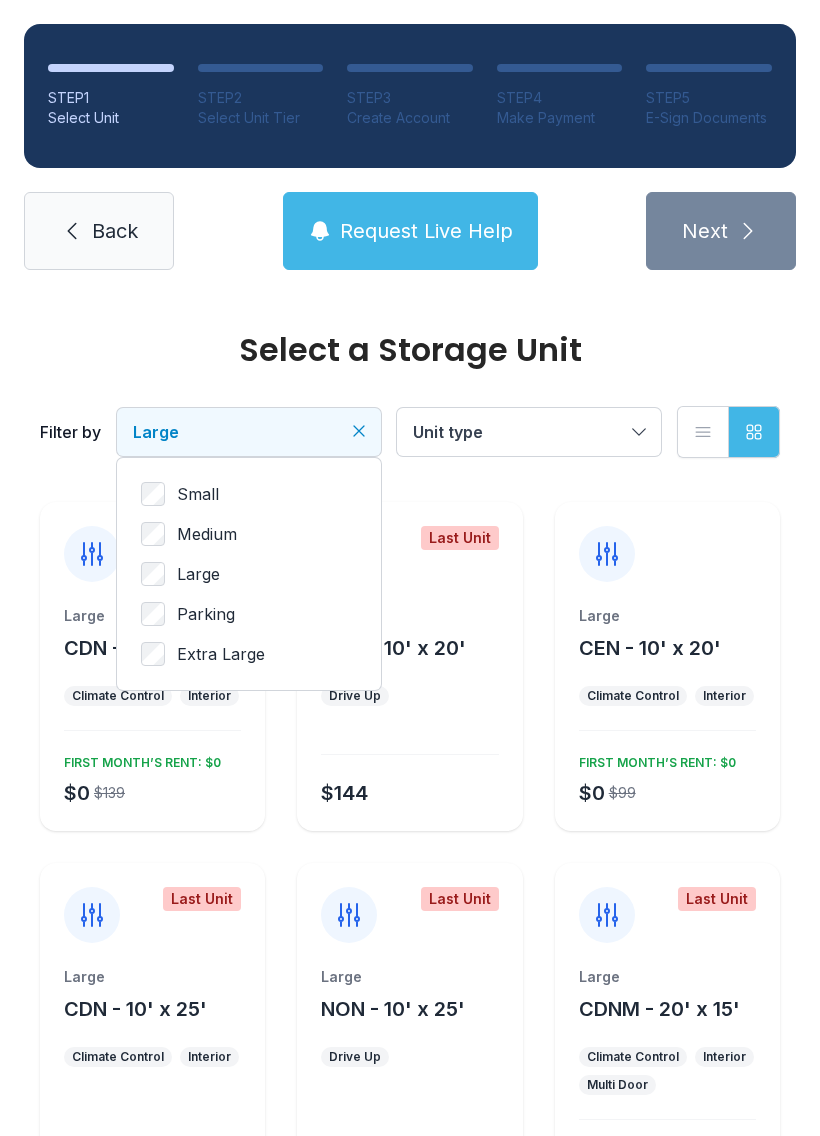 click on "Medium" at bounding box center (207, 534) 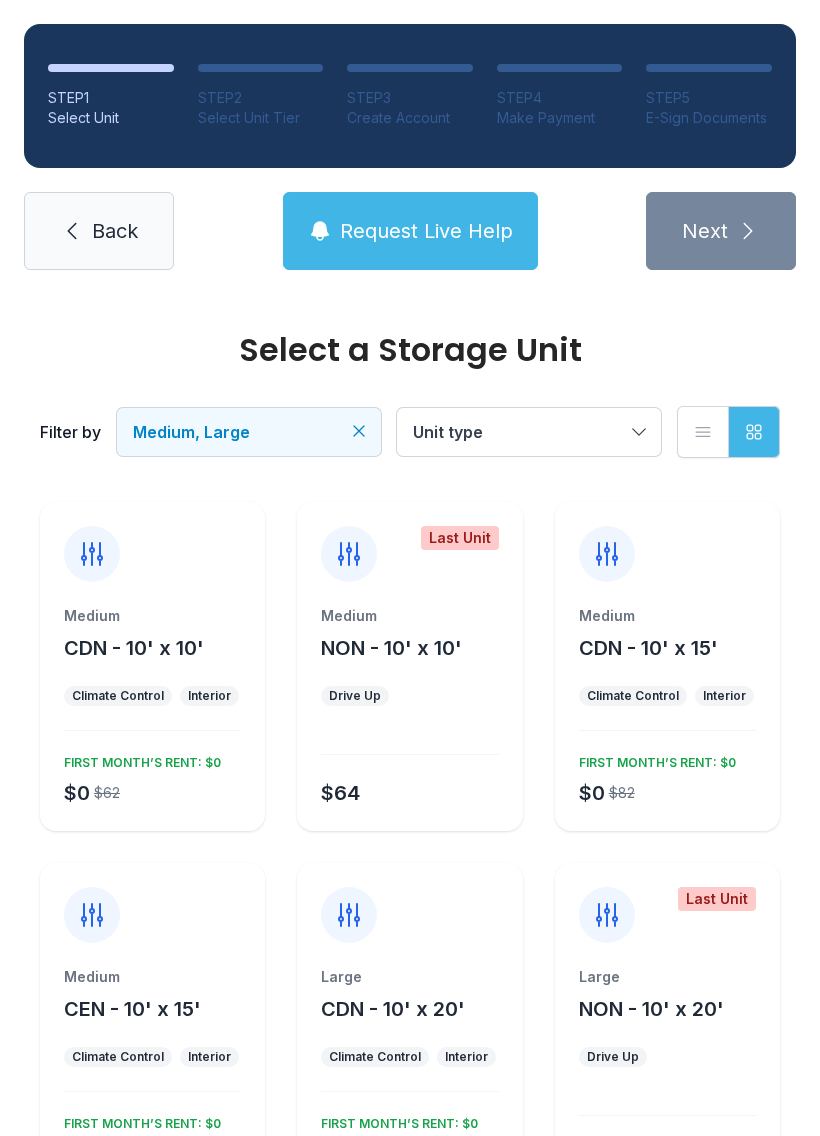 click on "$0 $62 FIRST MONTH’S RENT: $0" at bounding box center (148, 777) 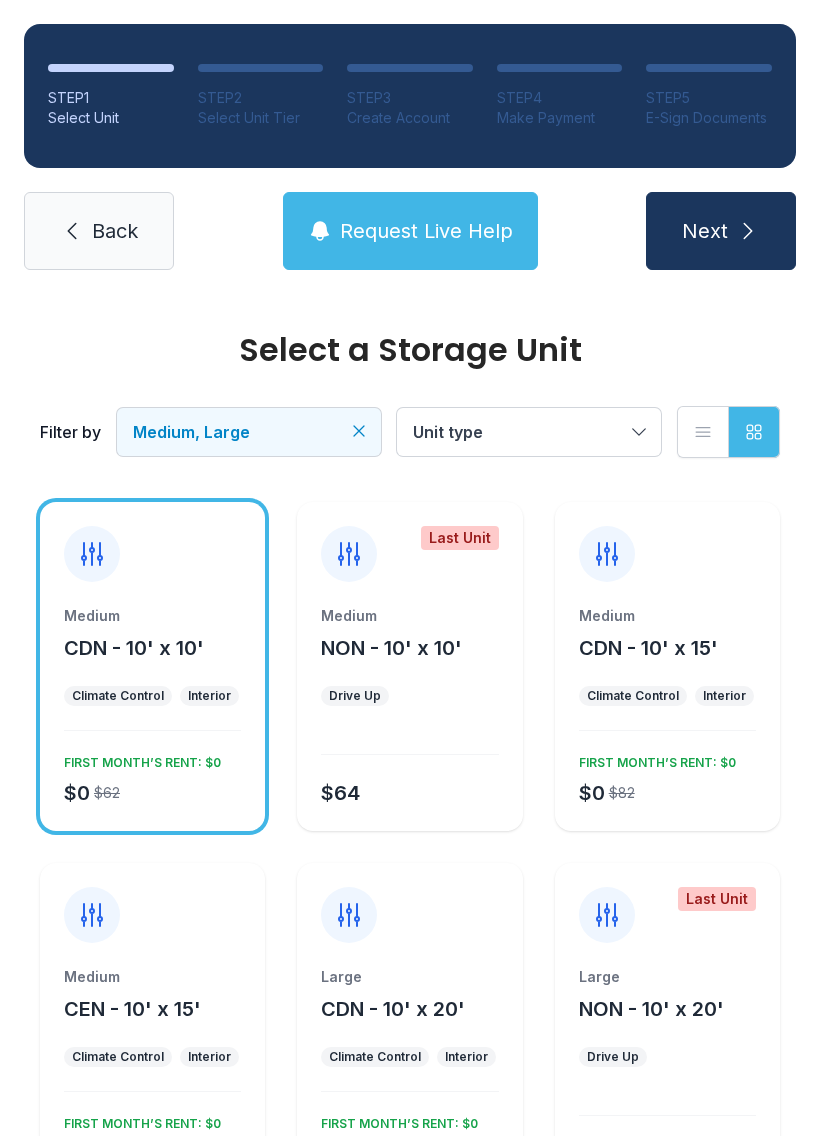 click 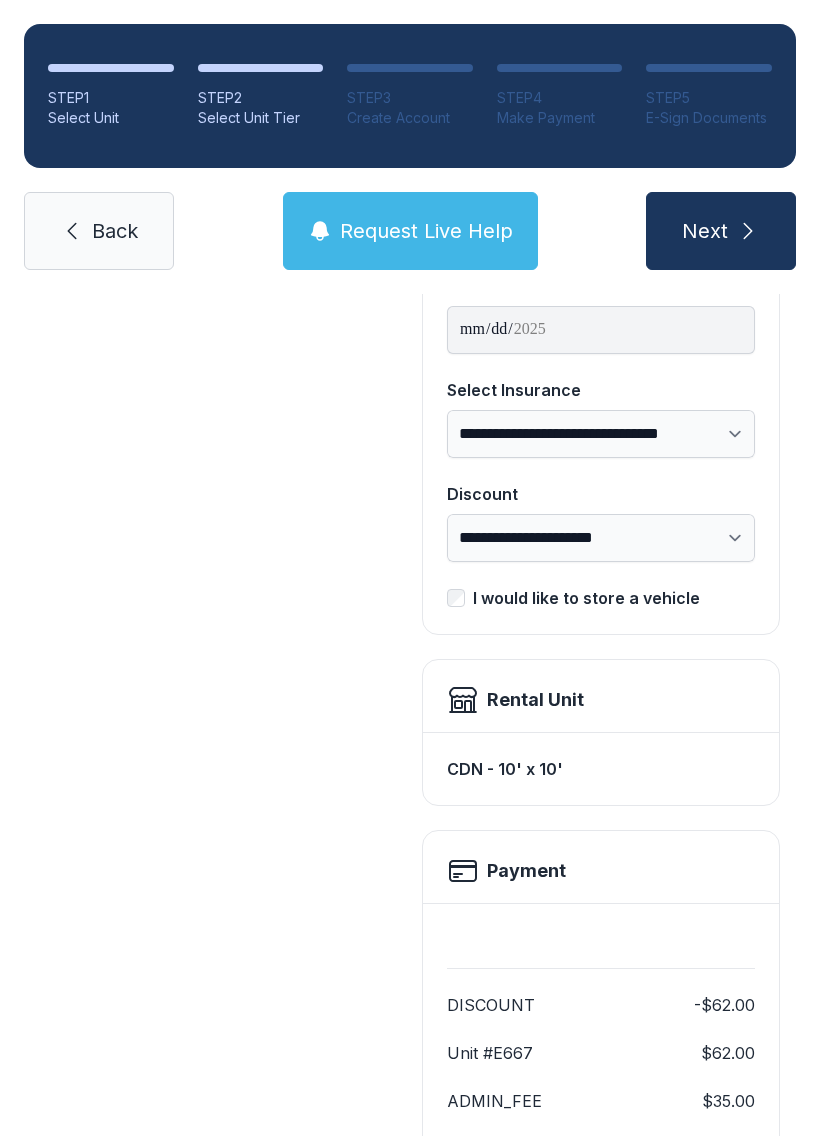 scroll, scrollTop: 227, scrollLeft: 0, axis: vertical 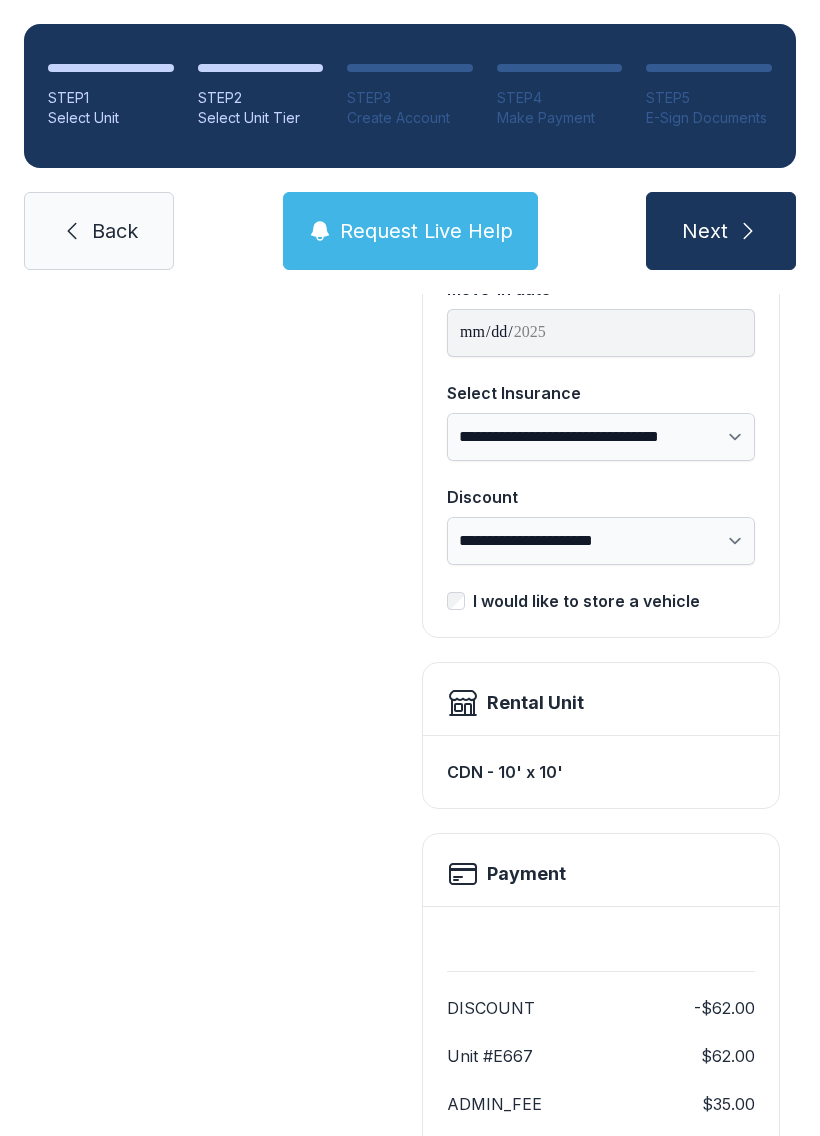 click on "Payment" at bounding box center [601, 874] 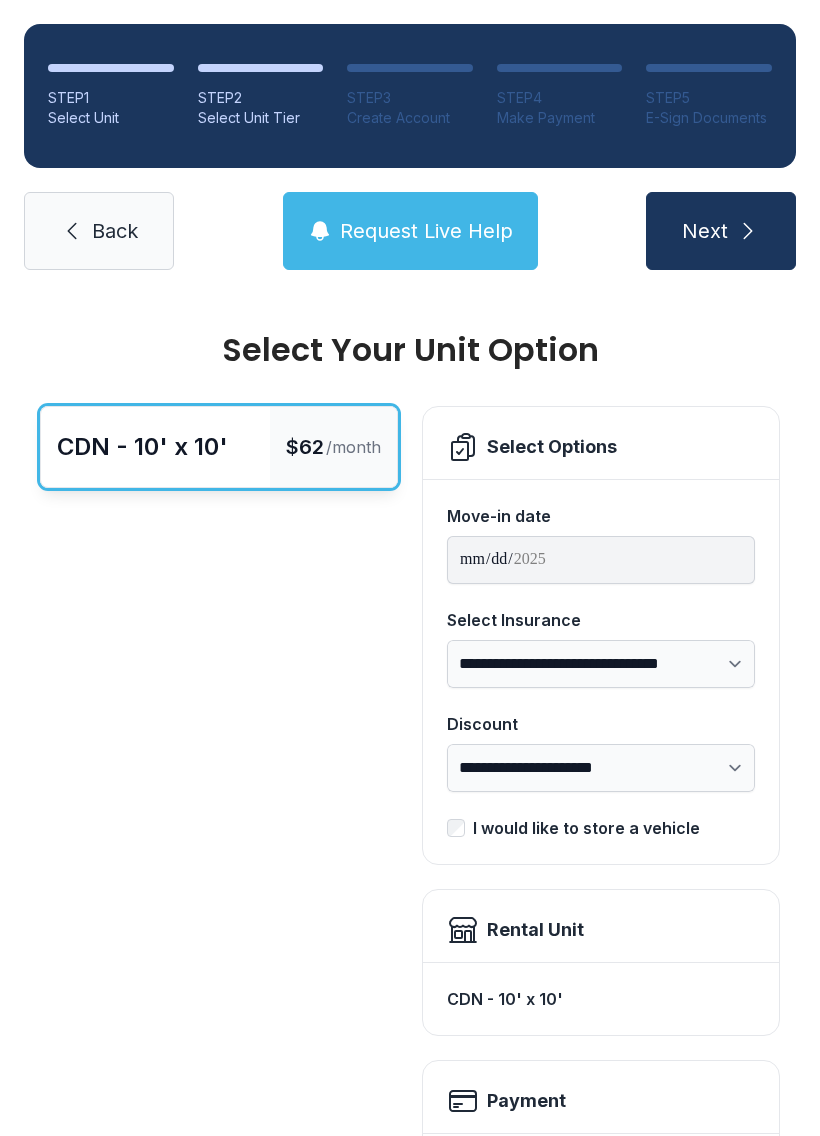 scroll, scrollTop: 0, scrollLeft: 0, axis: both 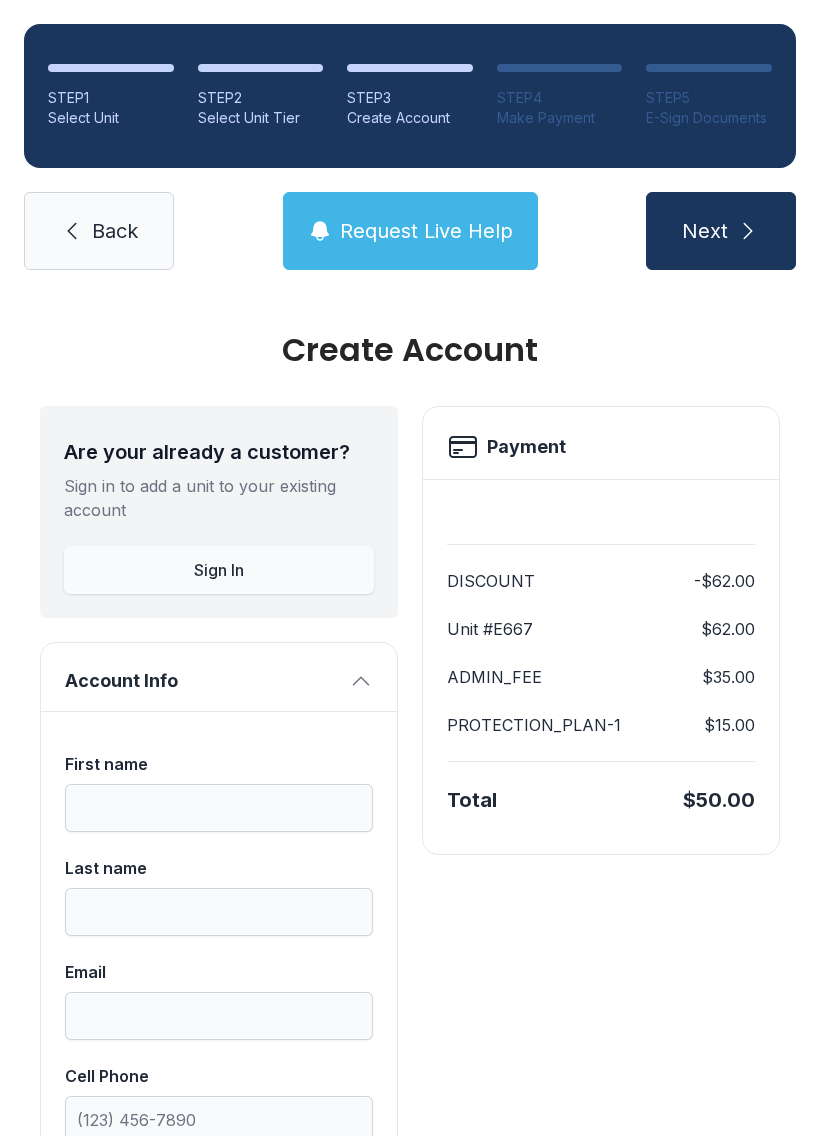 click on "Sign In" at bounding box center (219, 570) 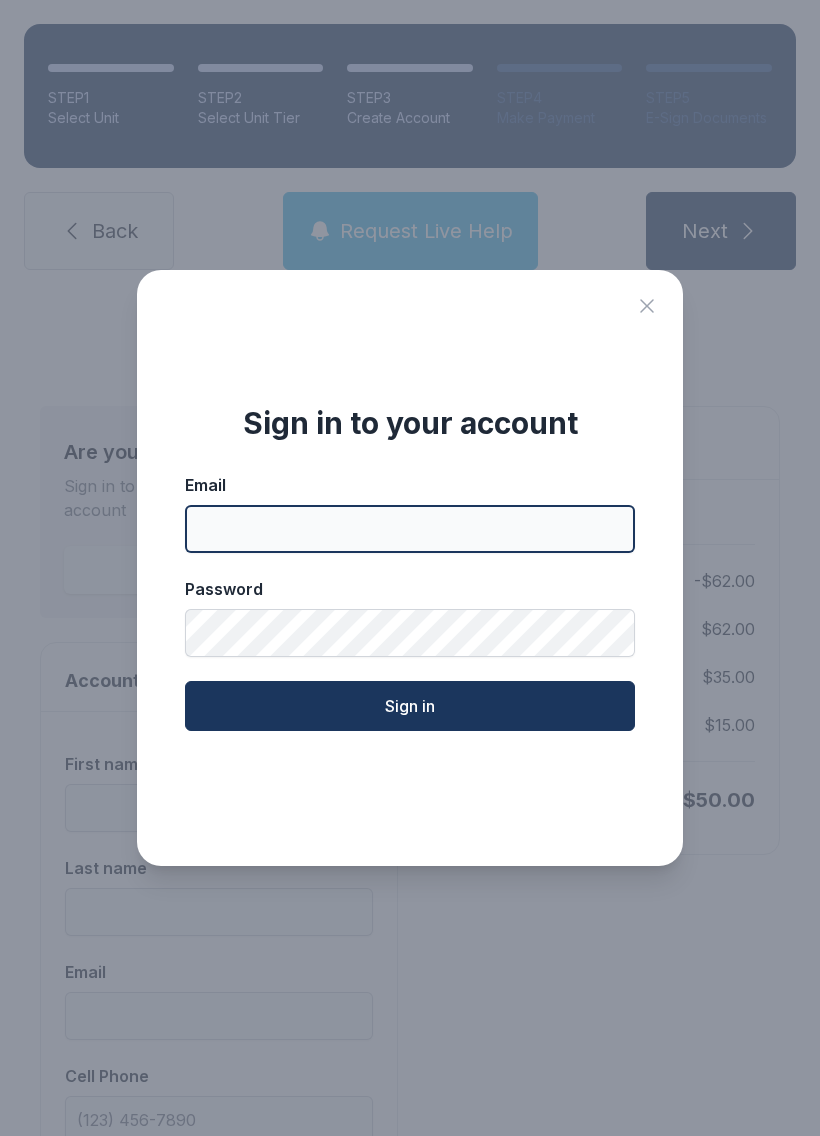 click on "Email" at bounding box center [410, 529] 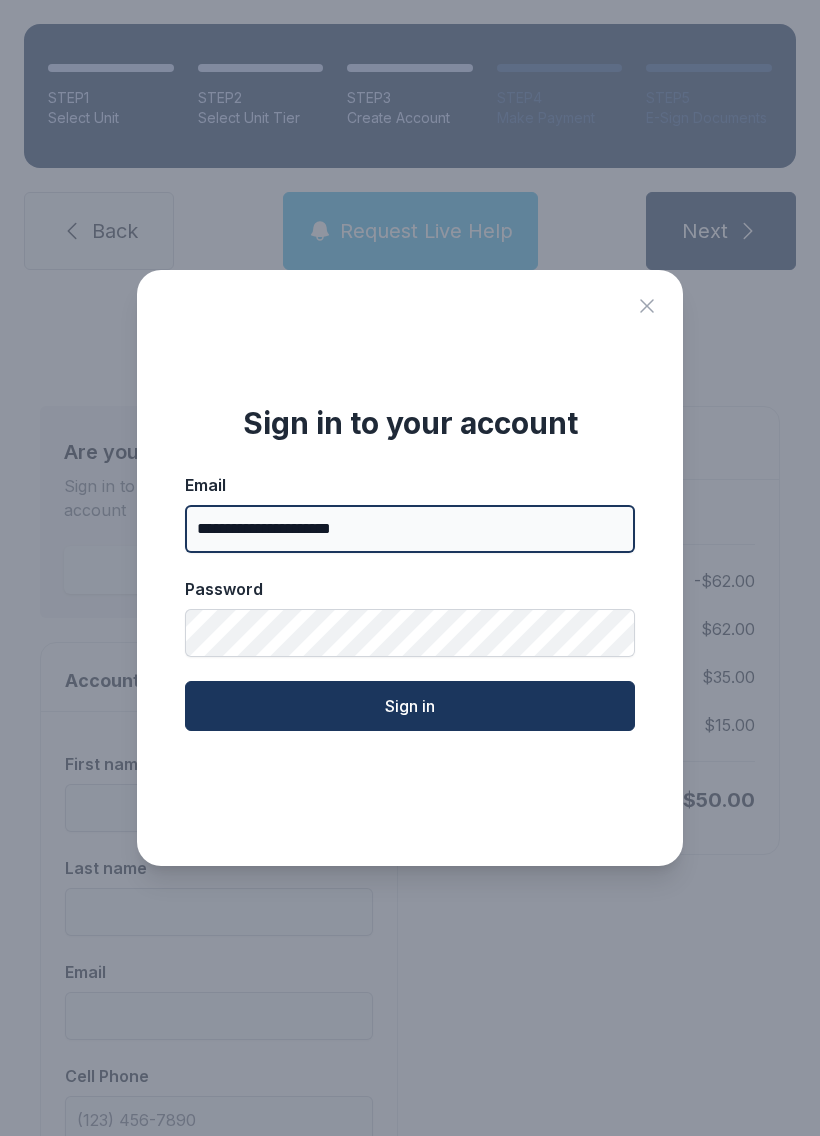 type on "**********" 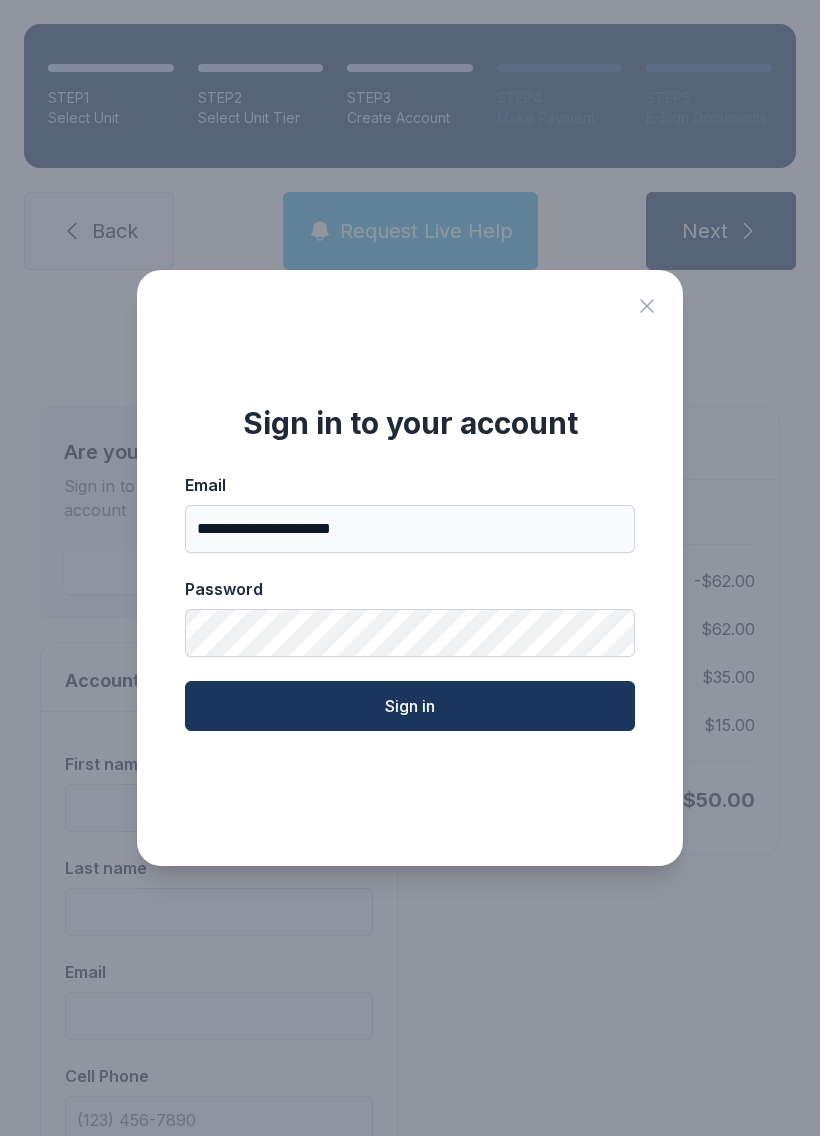 click on "Sign in" 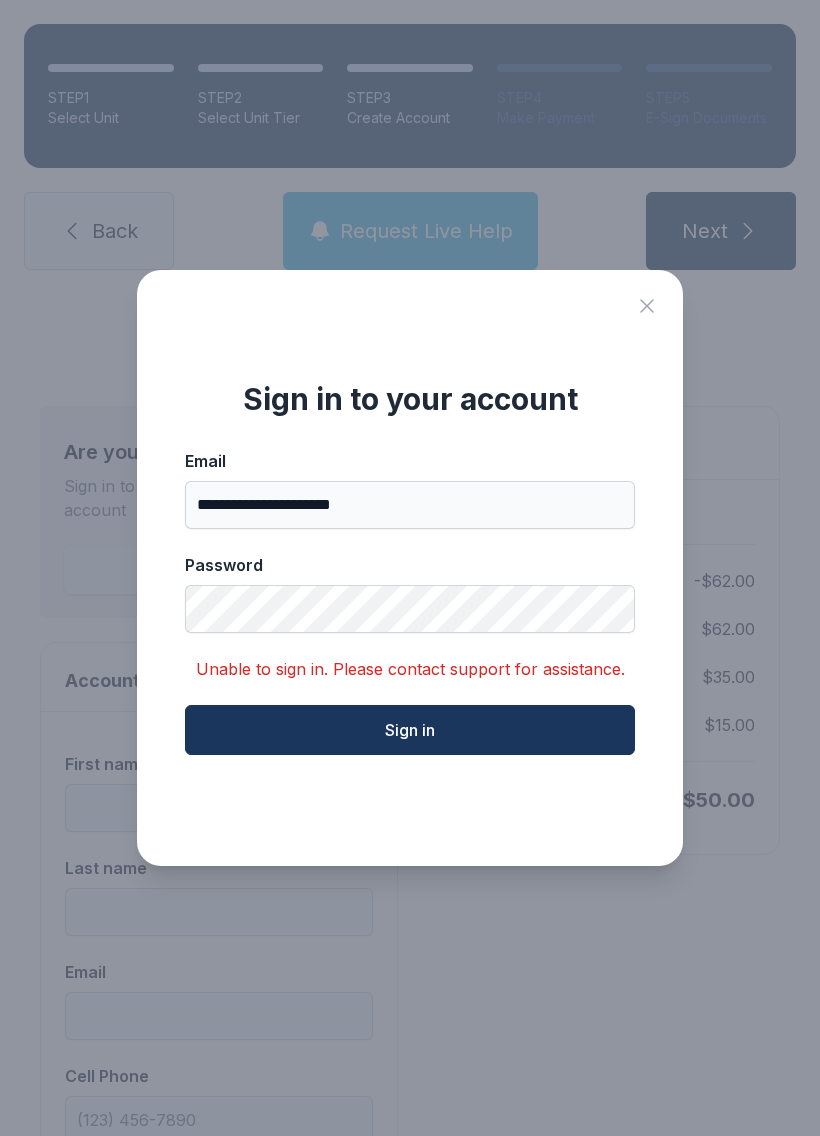 click 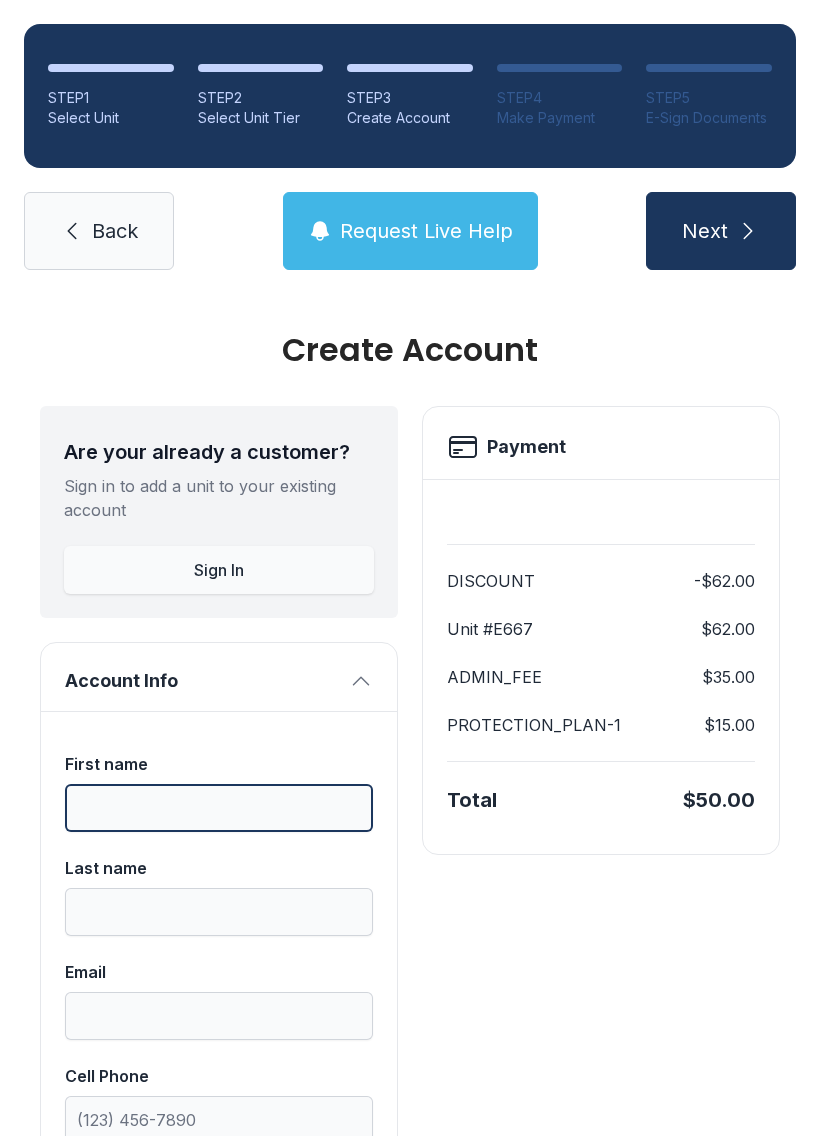 click on "First name" at bounding box center (219, 808) 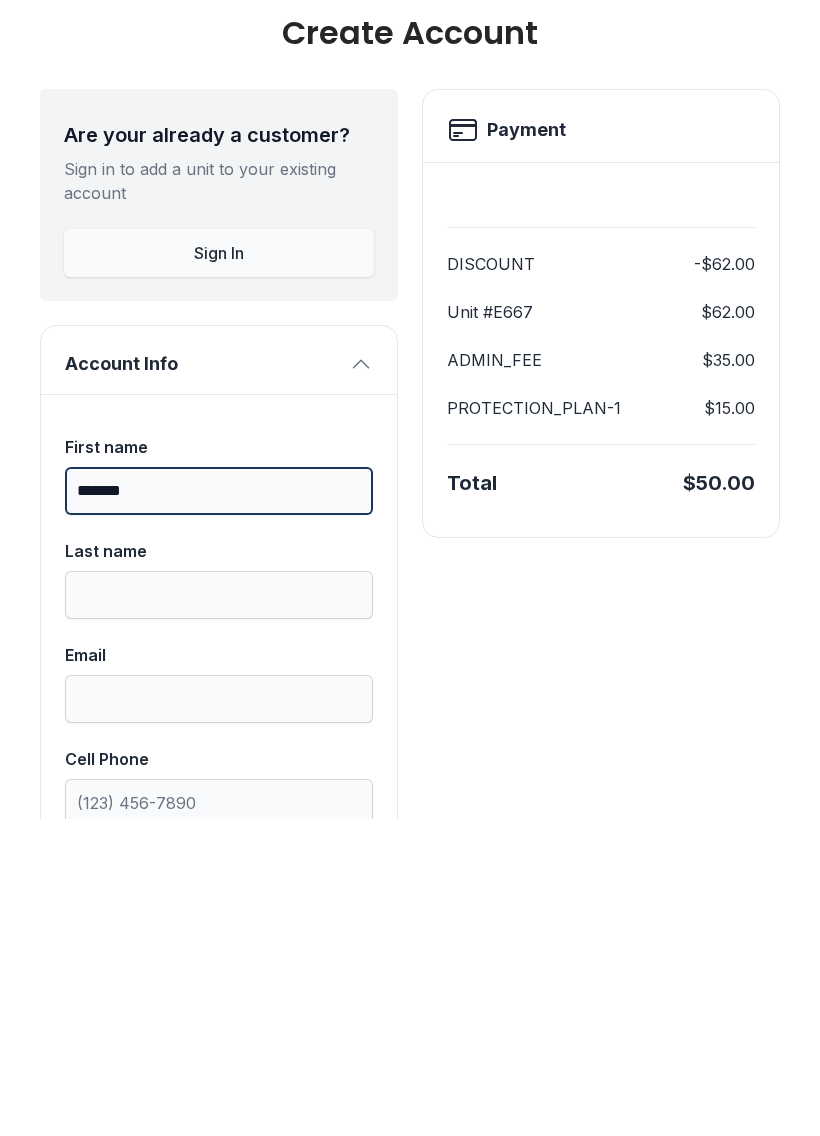 type on "*******" 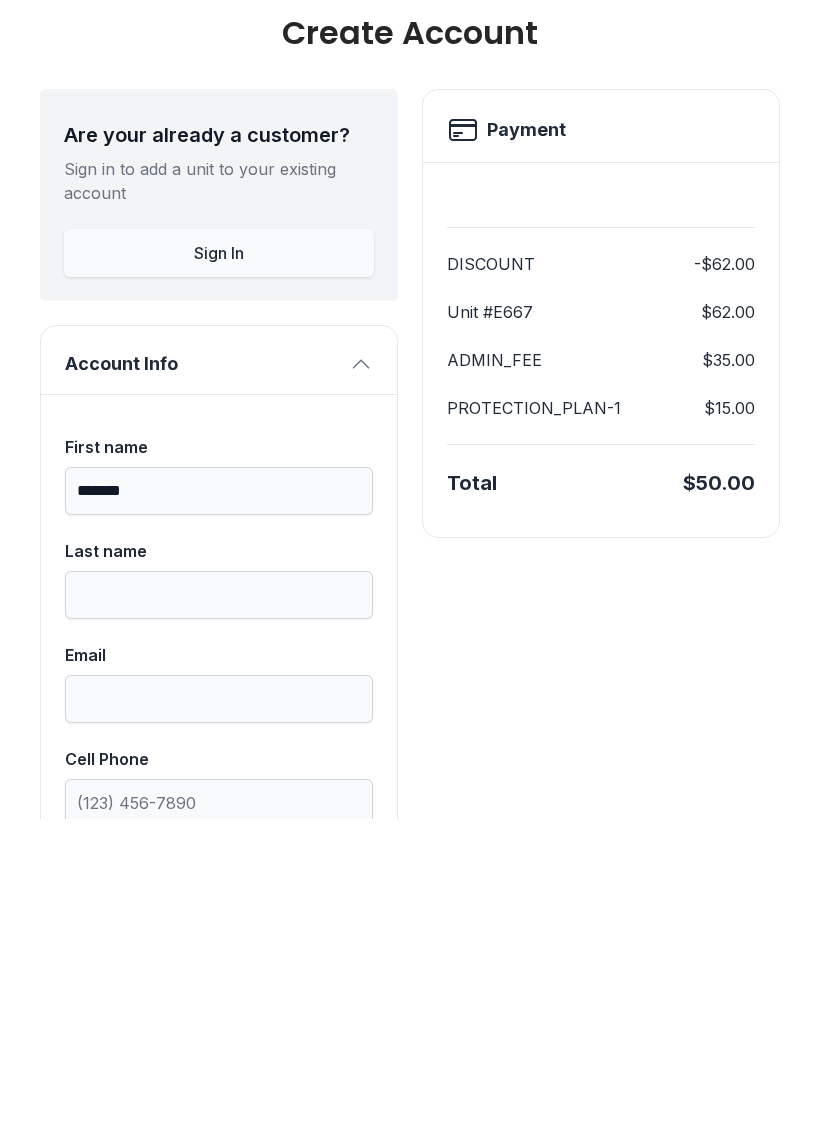 click on "Last name" at bounding box center [219, 912] 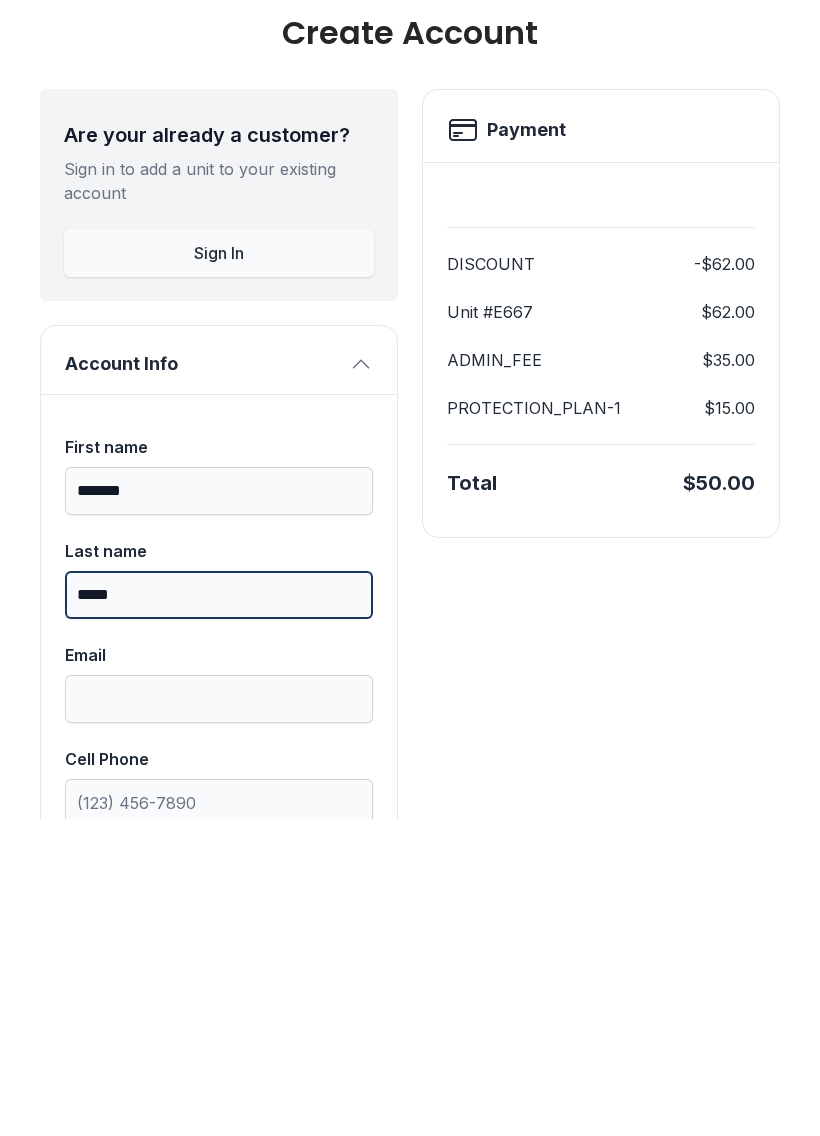 type on "*****" 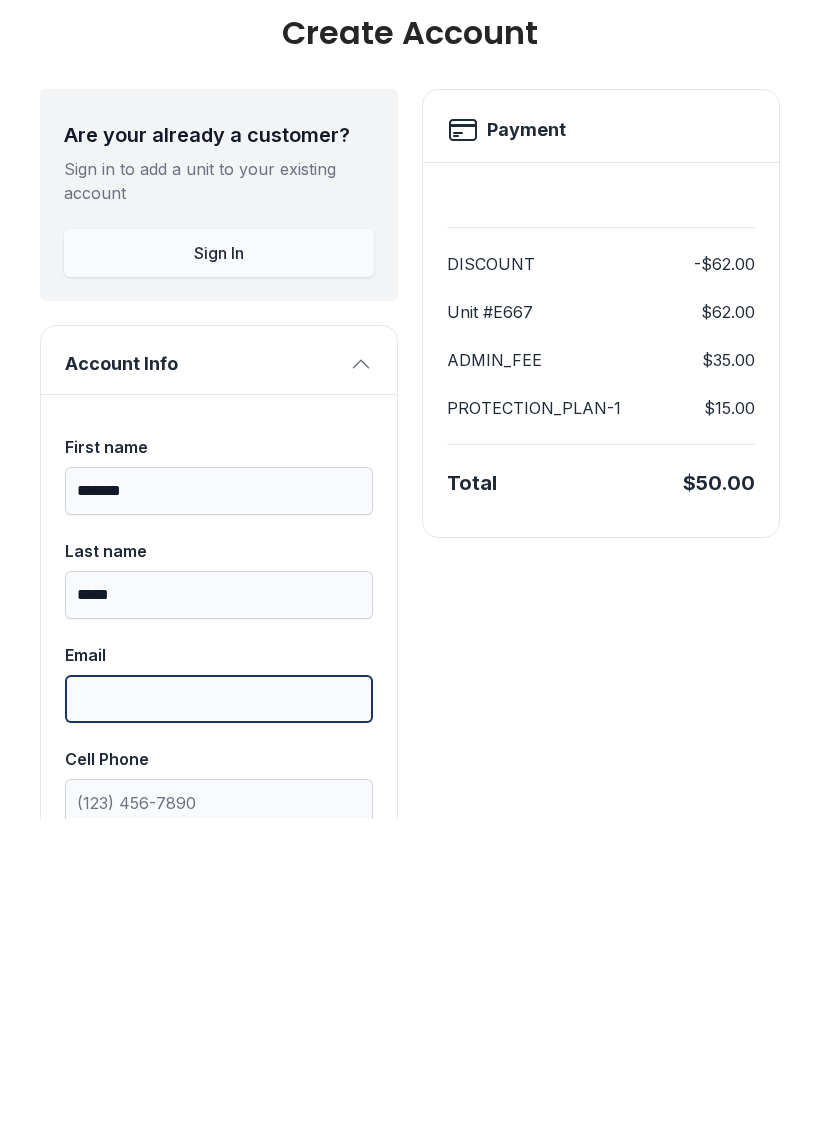 click on "Email" at bounding box center (219, 1016) 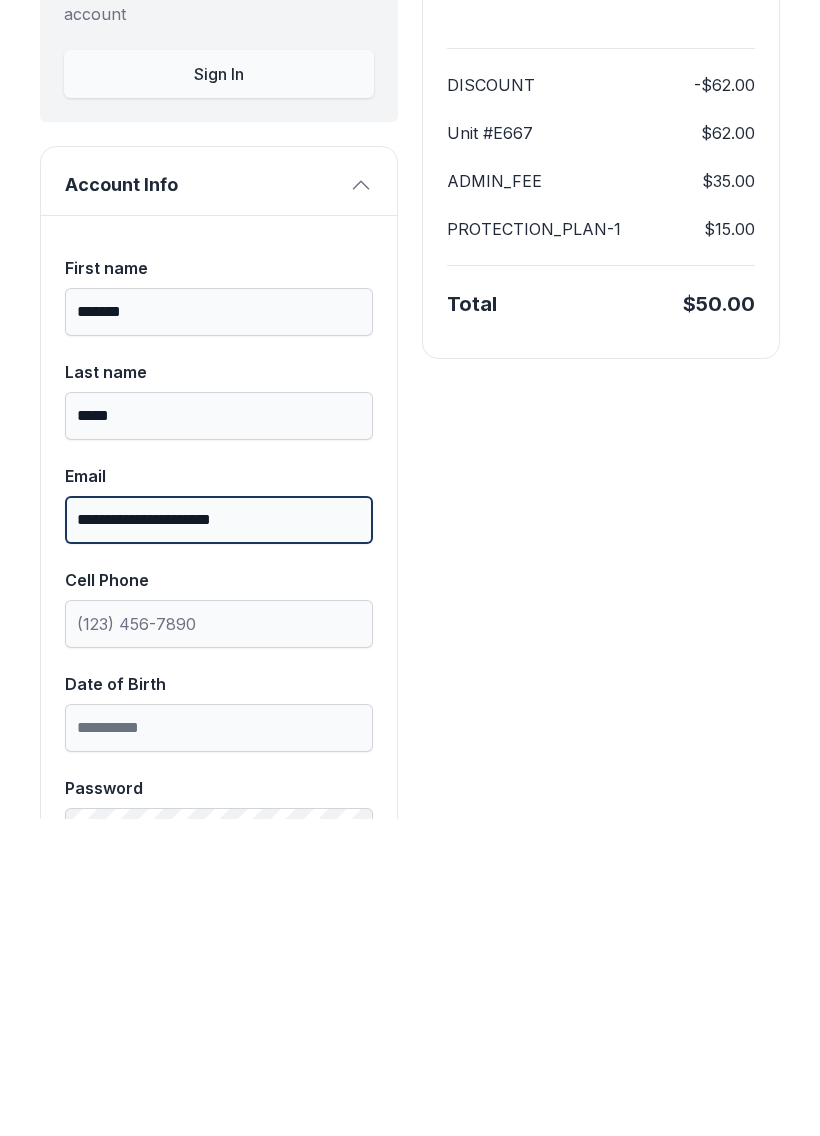 scroll, scrollTop: 216, scrollLeft: 0, axis: vertical 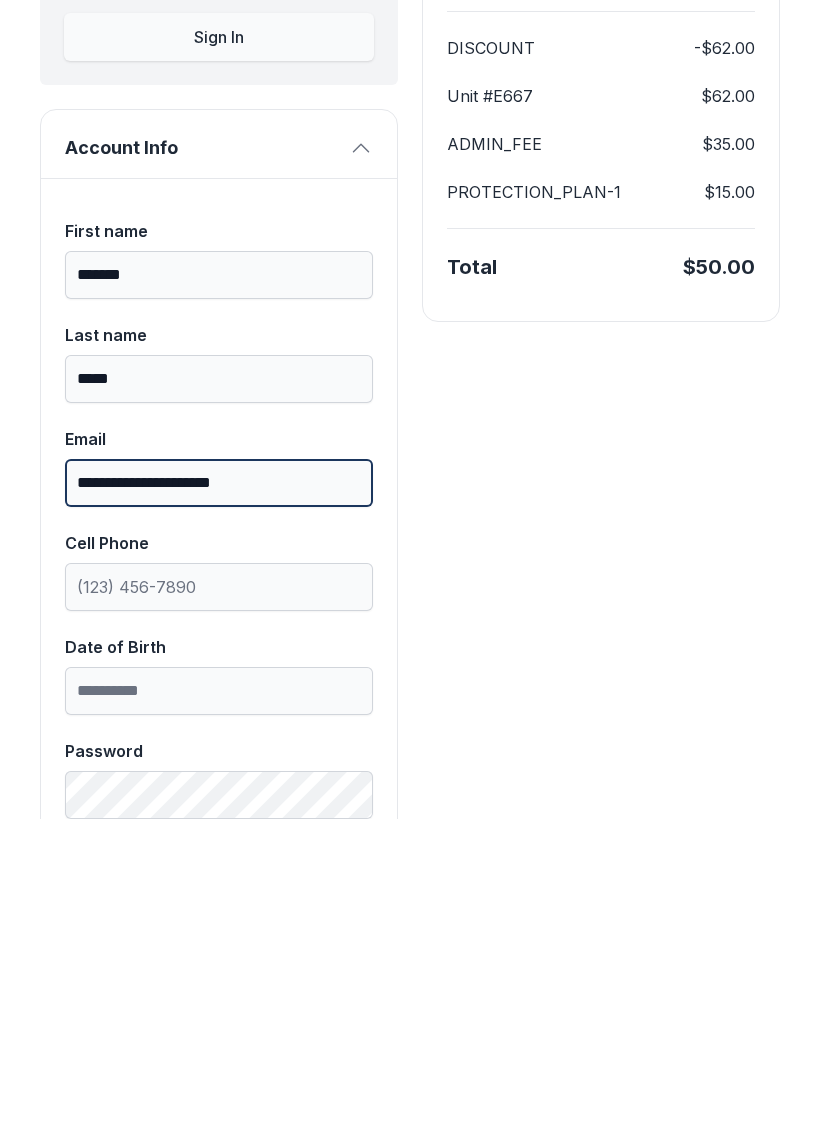 type on "**********" 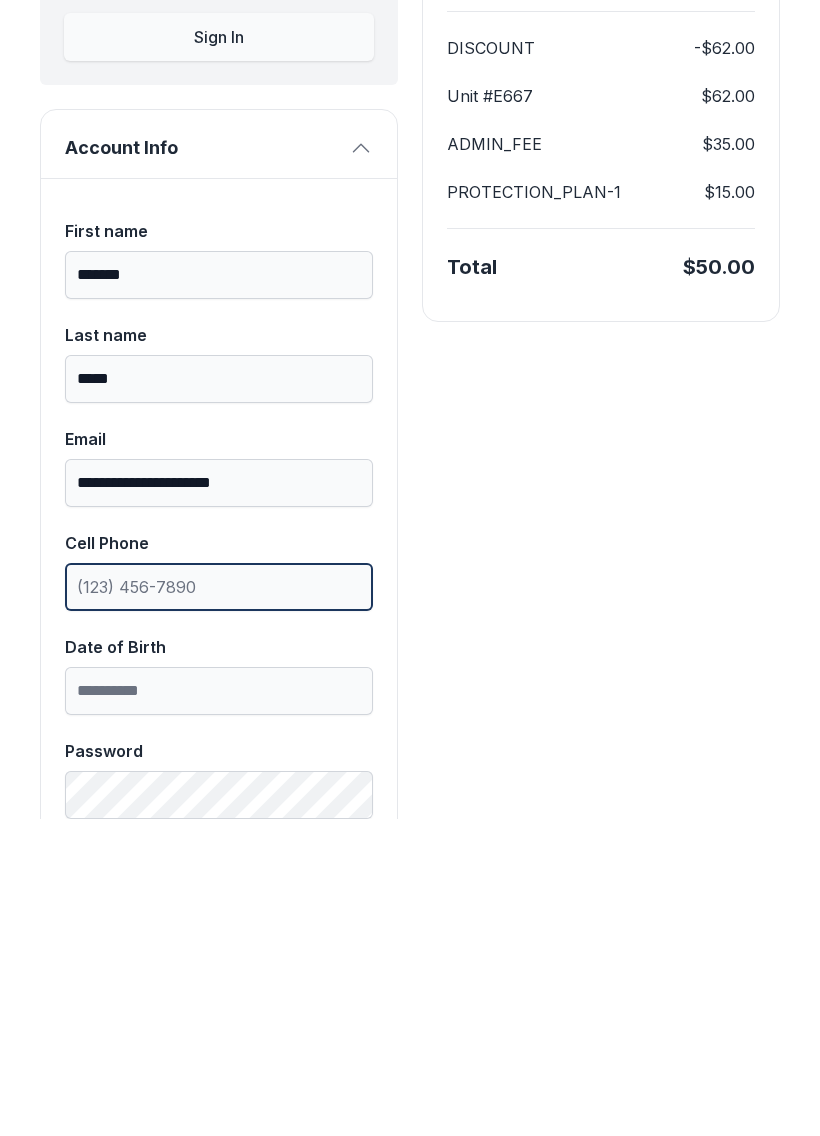 click on "Cell Phone" at bounding box center (219, 904) 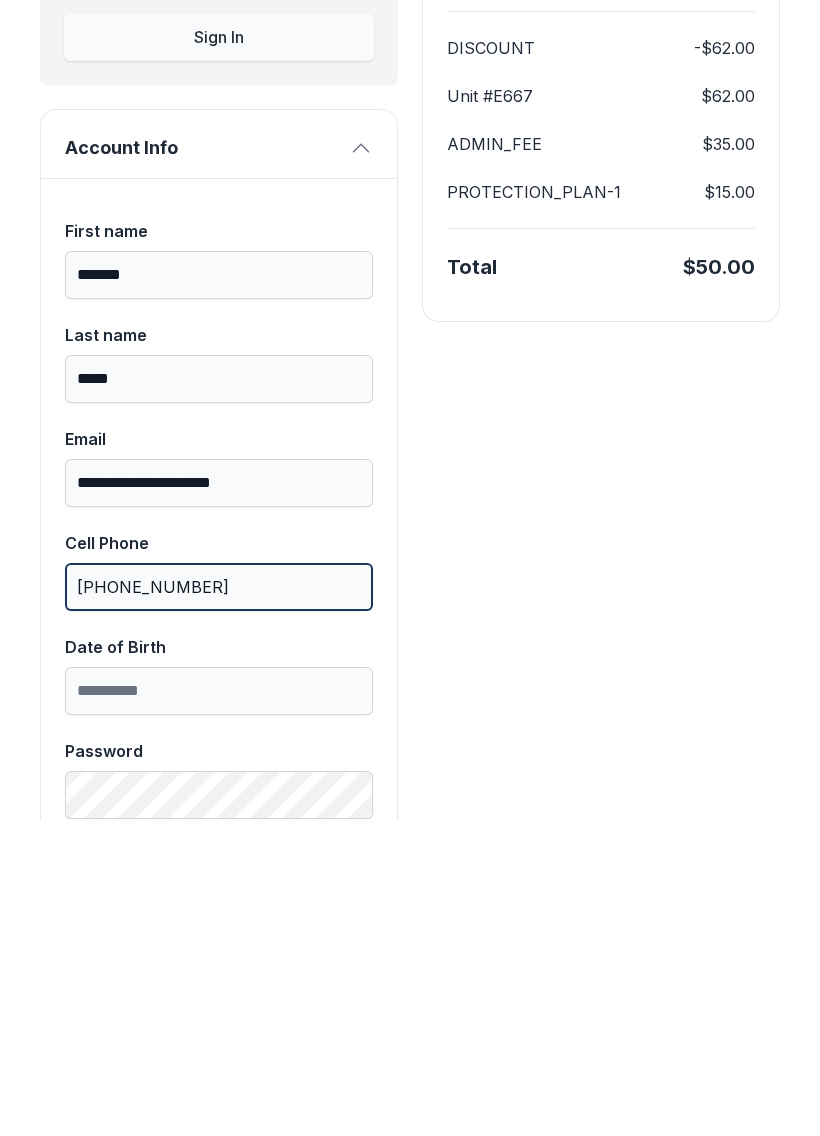 type on "[PHONE_NUMBER]" 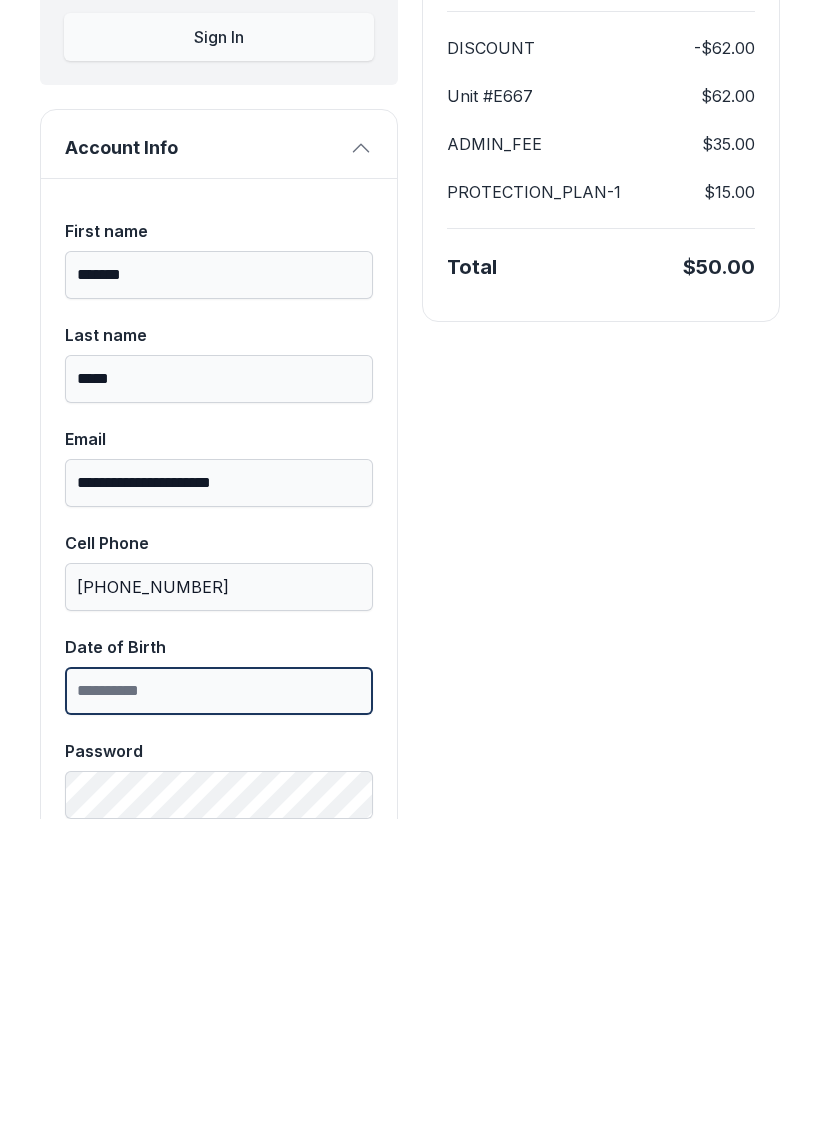 click on "Date of Birth" at bounding box center (219, 1008) 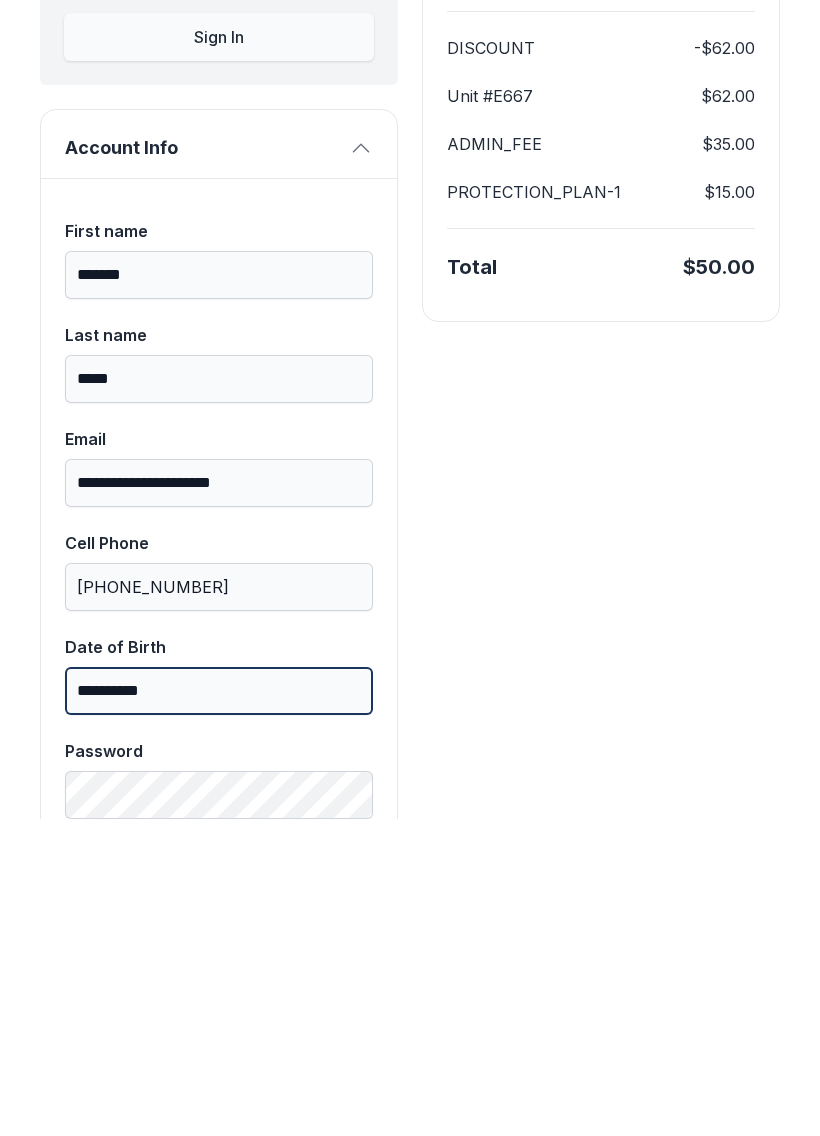 type on "**********" 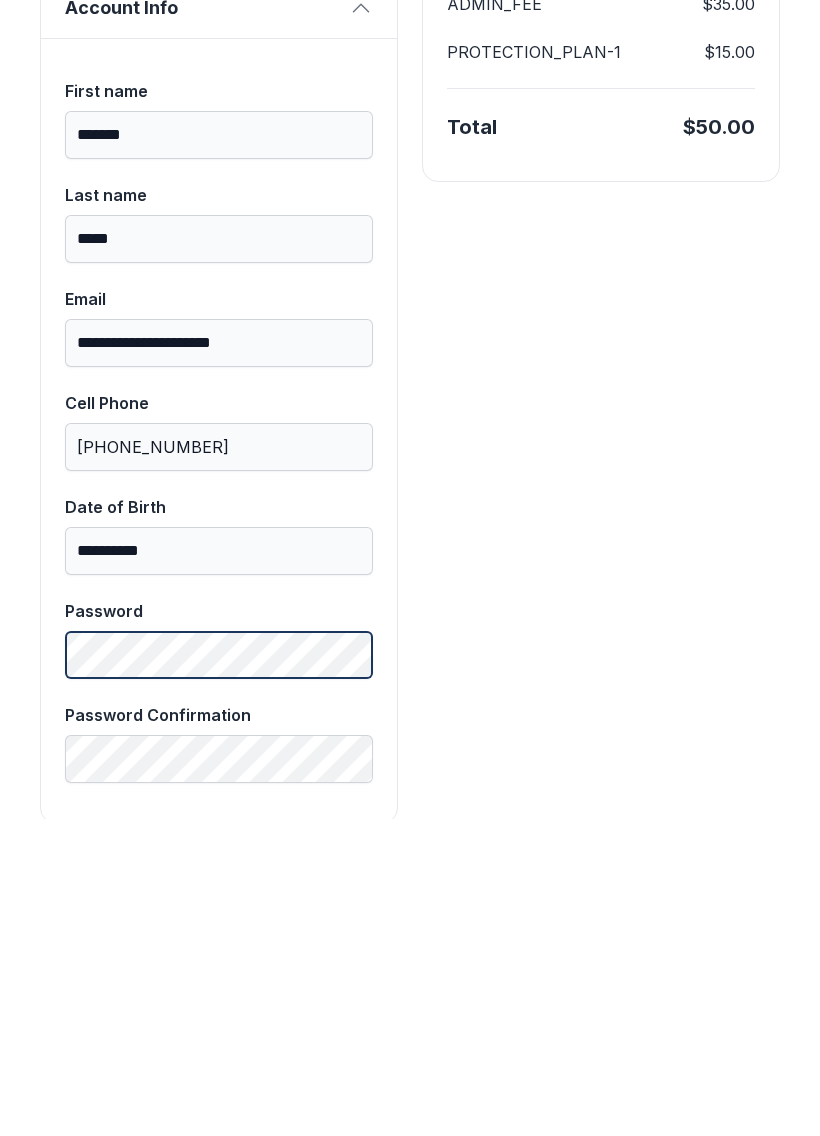 scroll, scrollTop: 429, scrollLeft: 0, axis: vertical 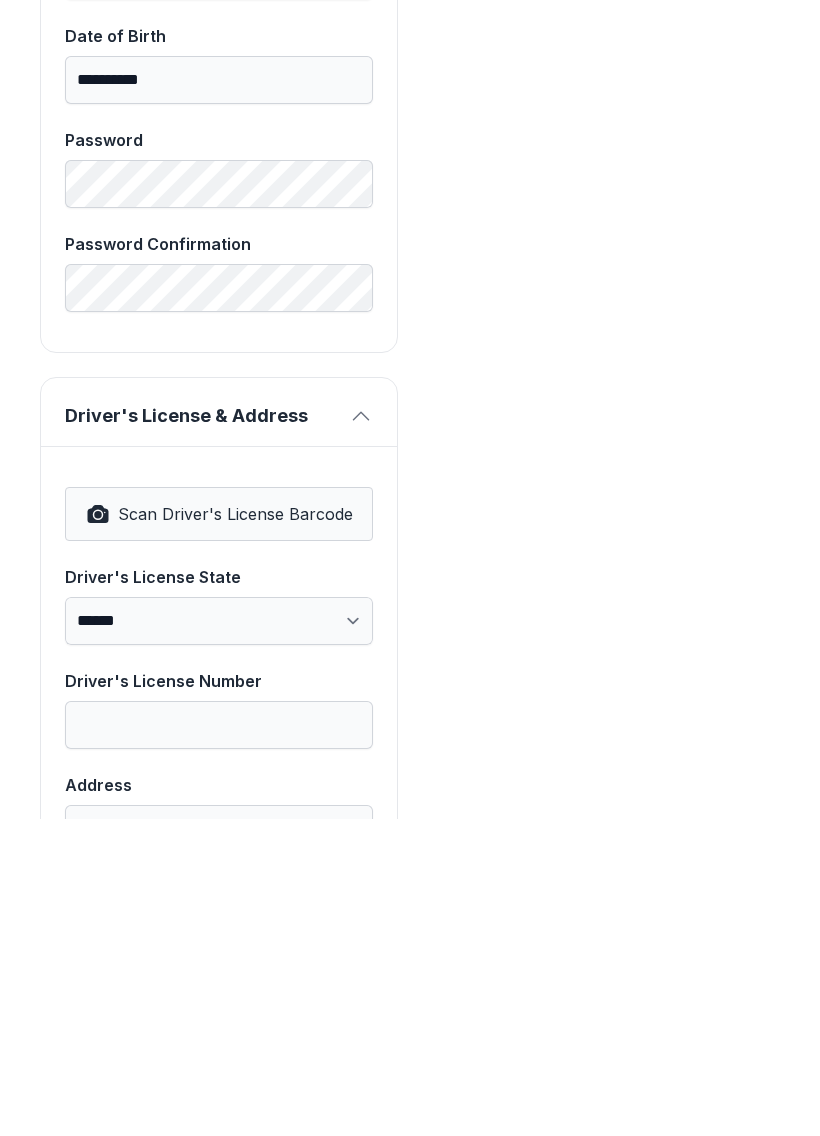 click on "Scan Driver's License Barcode" at bounding box center [235, 831] 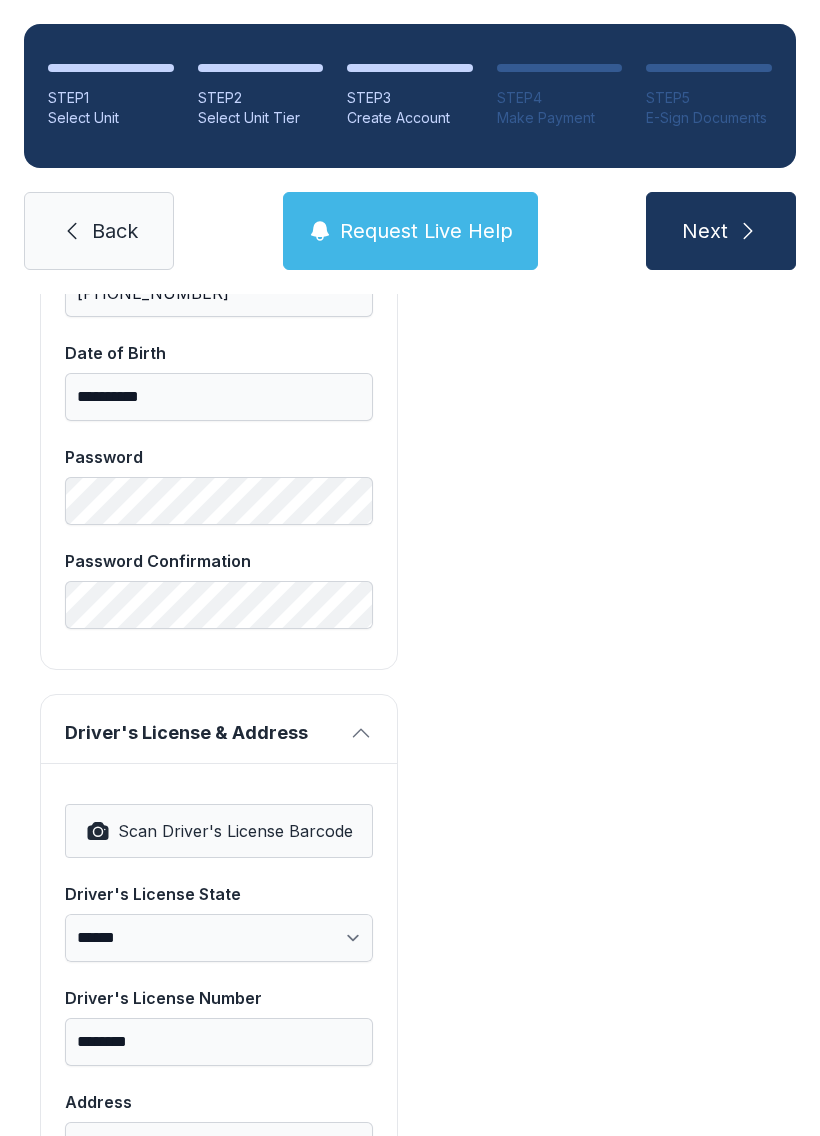 type on "********" 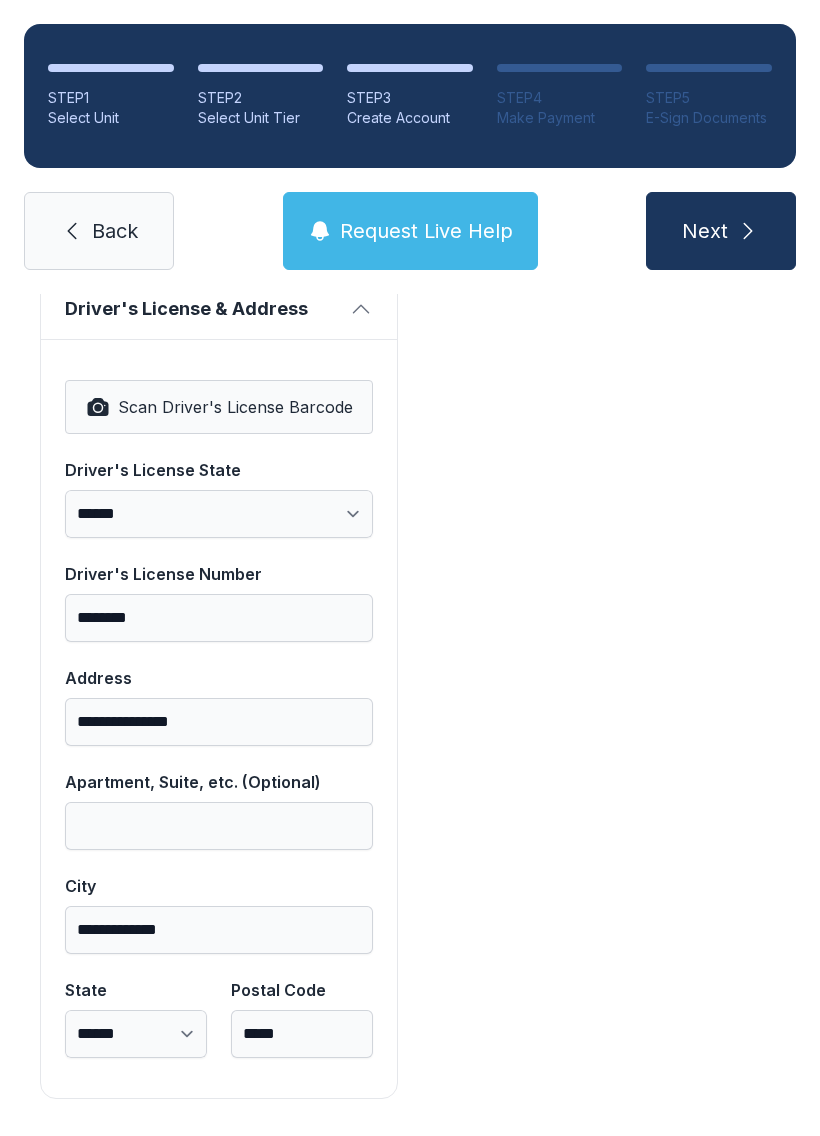 scroll, scrollTop: 1250, scrollLeft: 0, axis: vertical 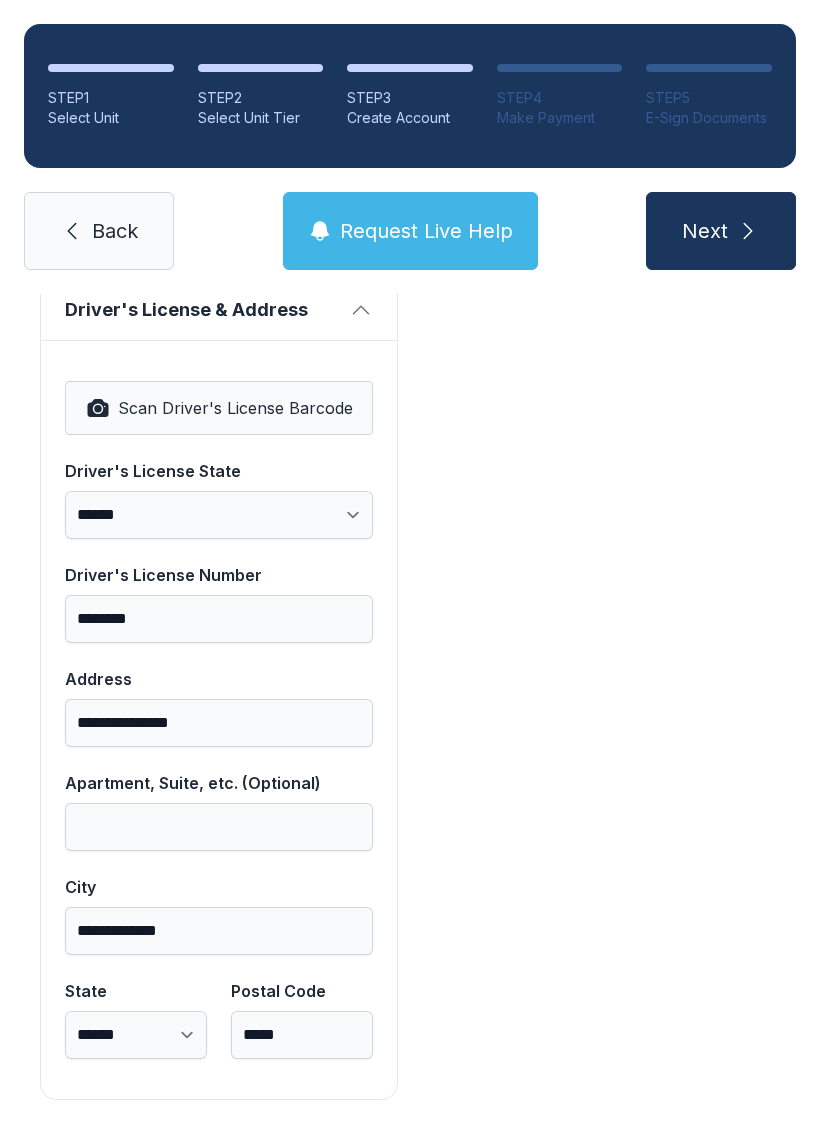 click 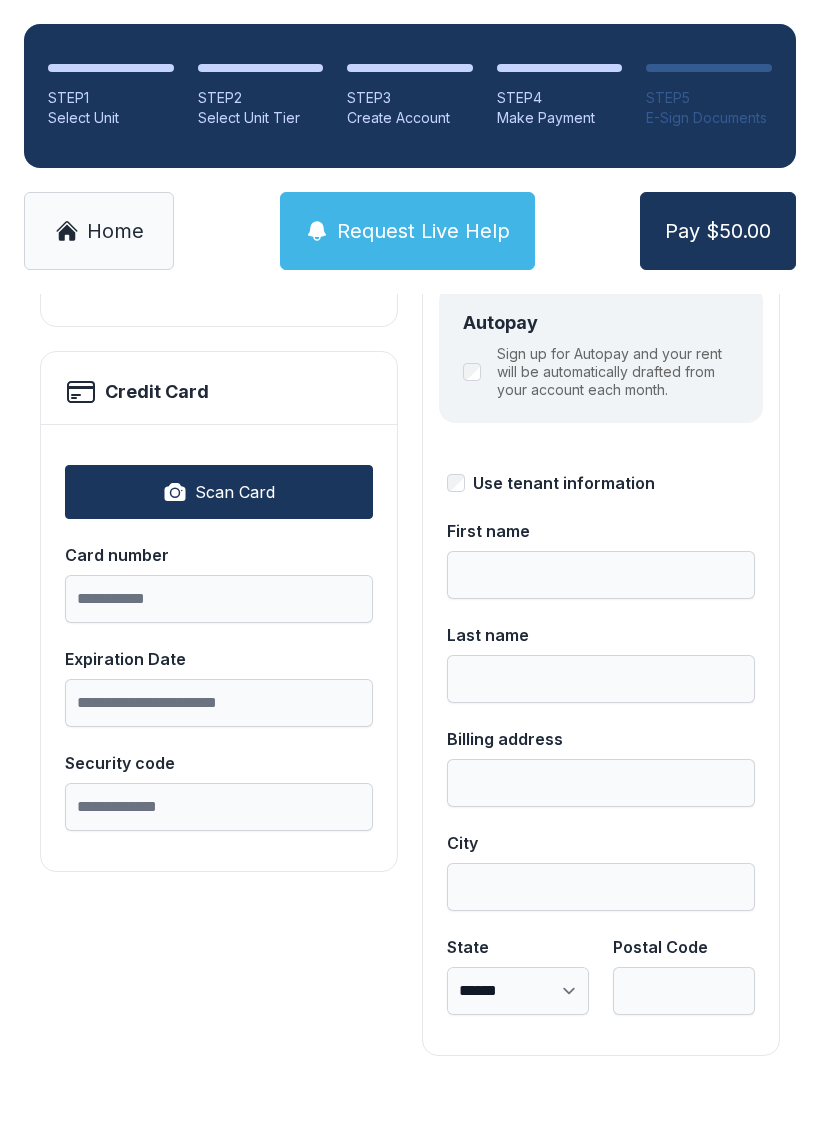 scroll, scrollTop: 0, scrollLeft: 0, axis: both 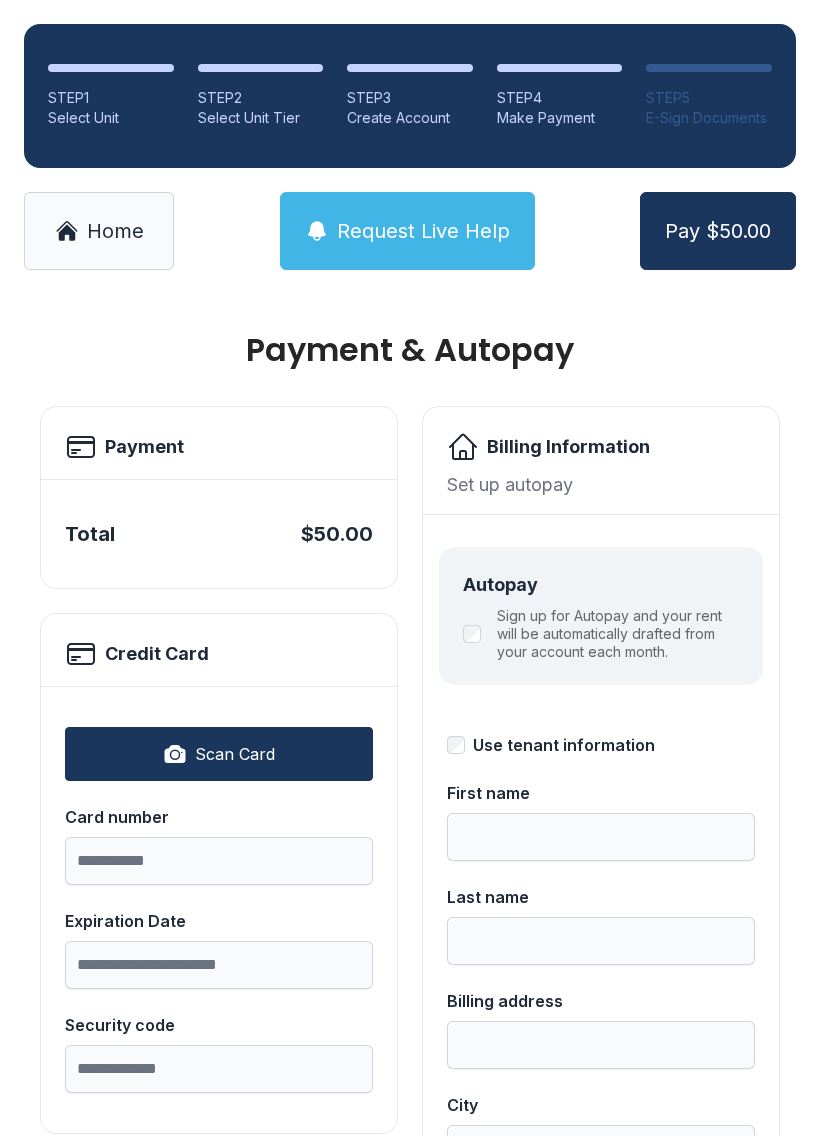 click on "Sign up for Autopay and your rent will be automatically drafted from your account each month." at bounding box center (601, 634) 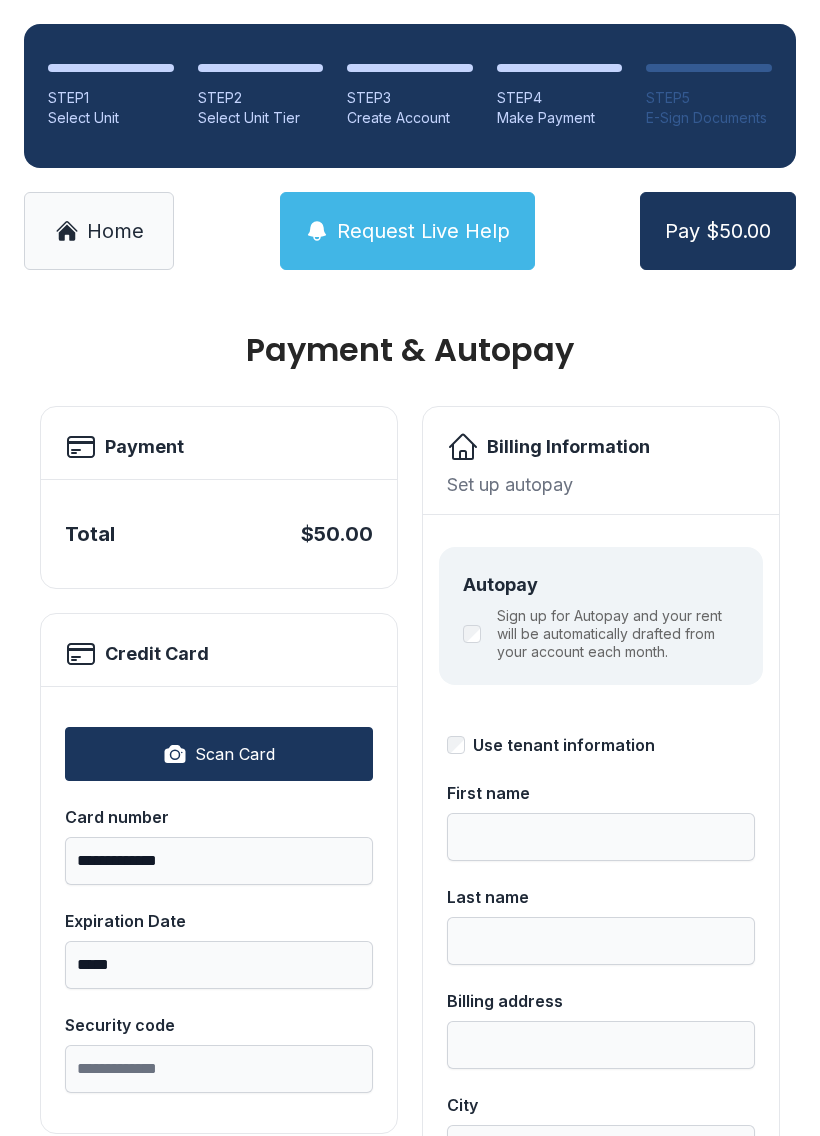 type on "**********" 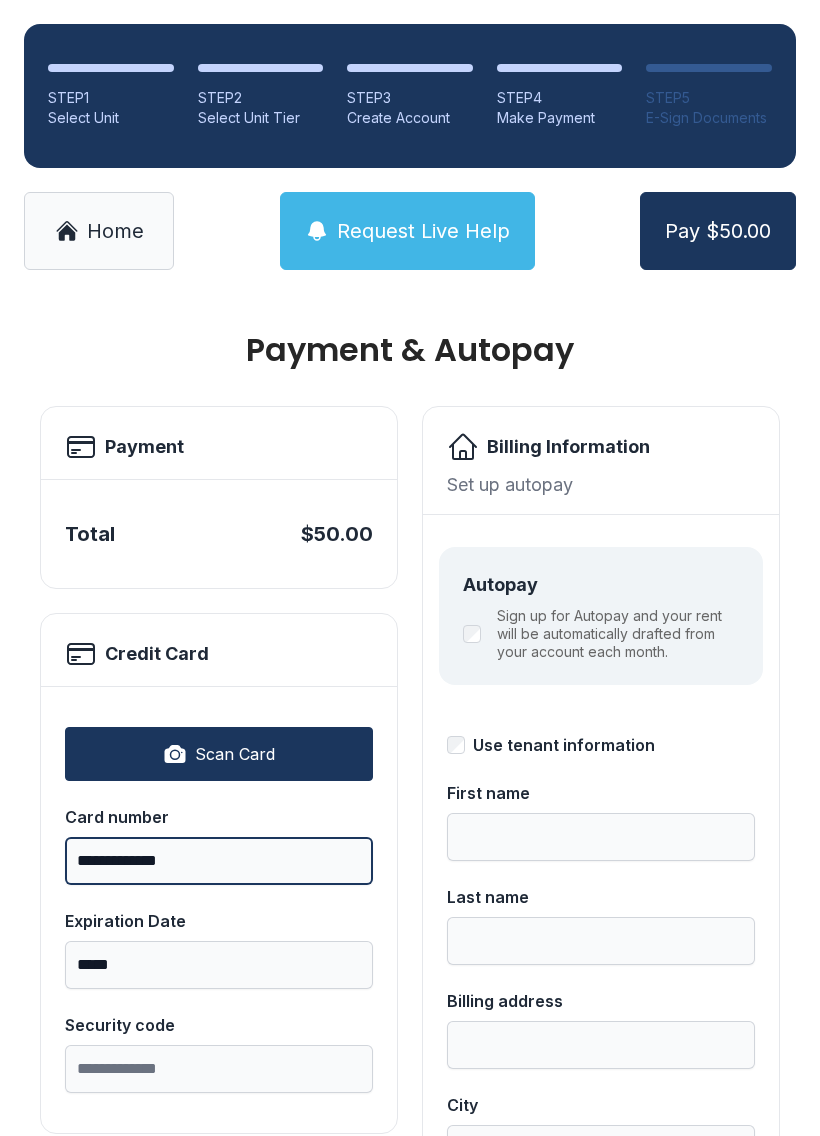 click on "**********" at bounding box center (219, 861) 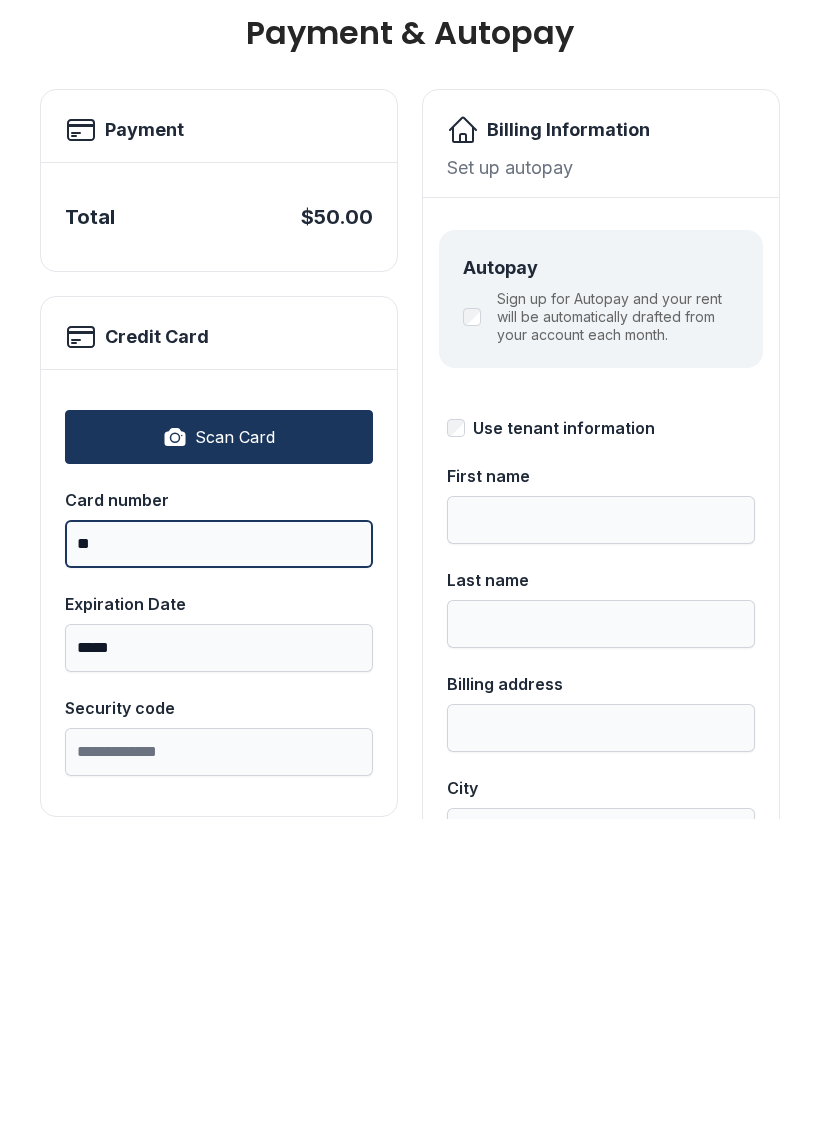 type on "*" 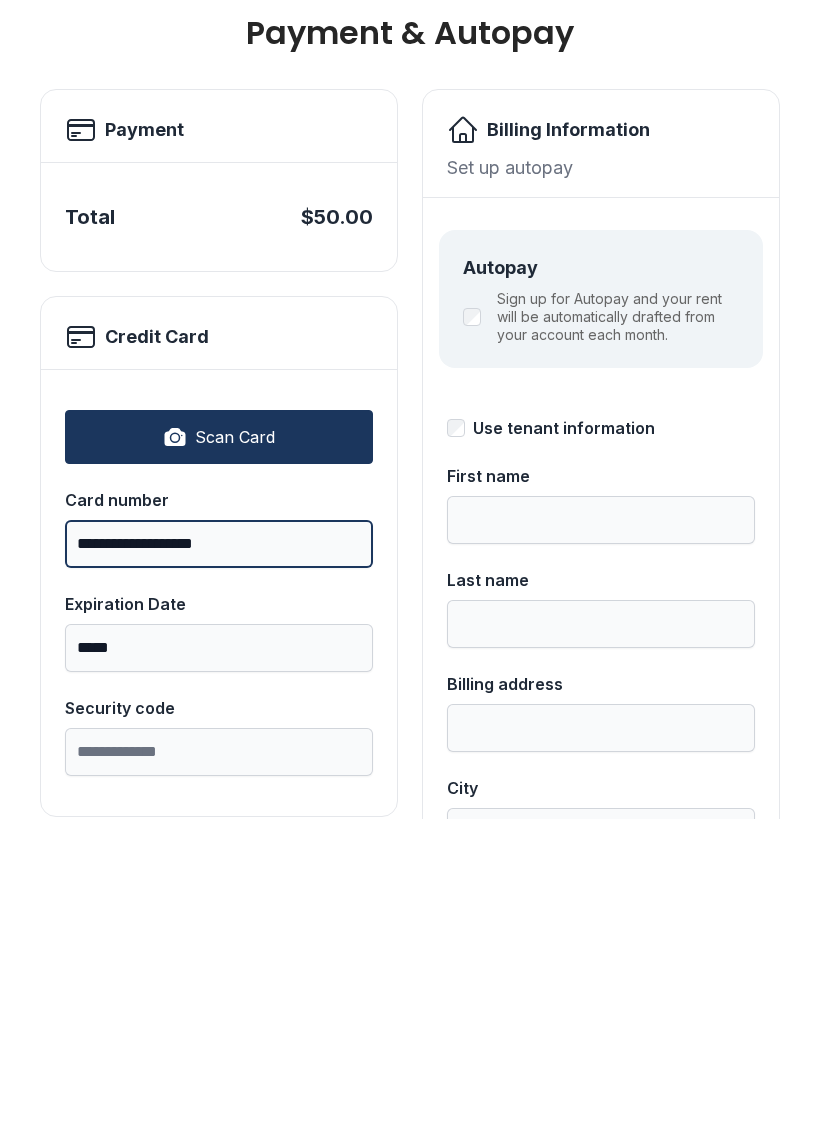 type on "**********" 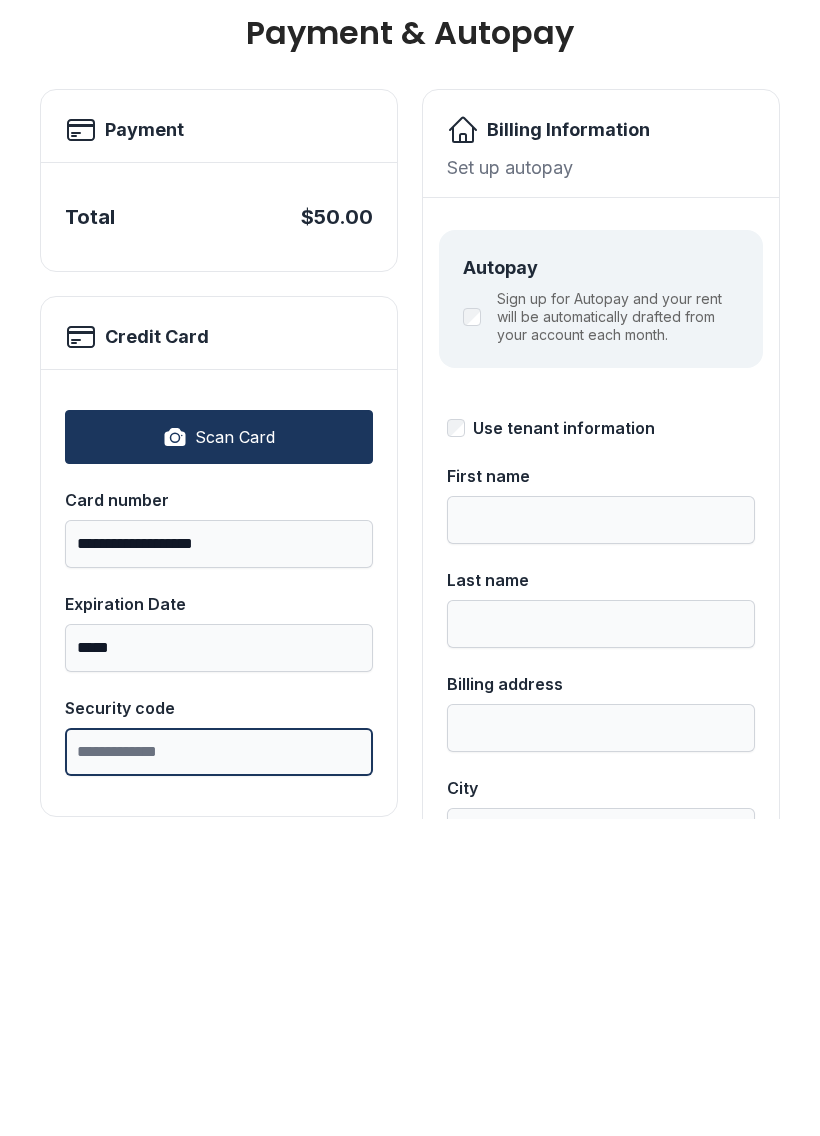 click on "Security code" at bounding box center (219, 1069) 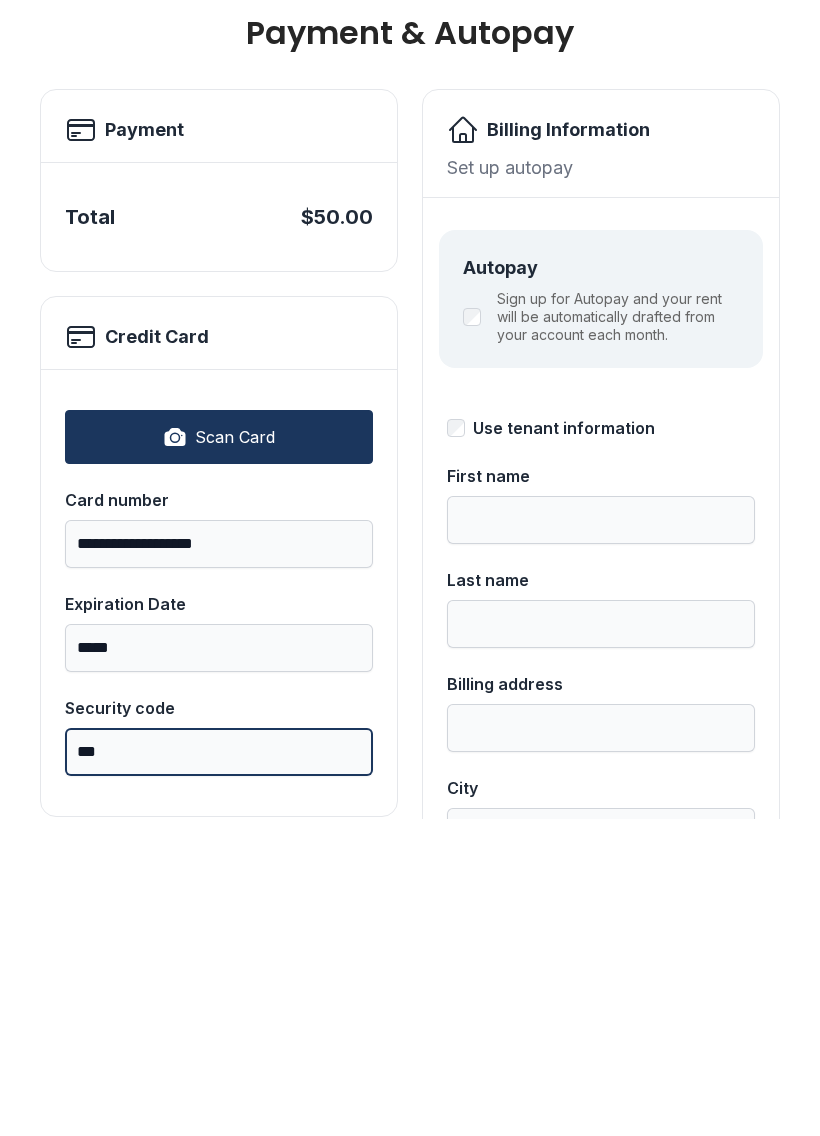 scroll, scrollTop: 0, scrollLeft: 0, axis: both 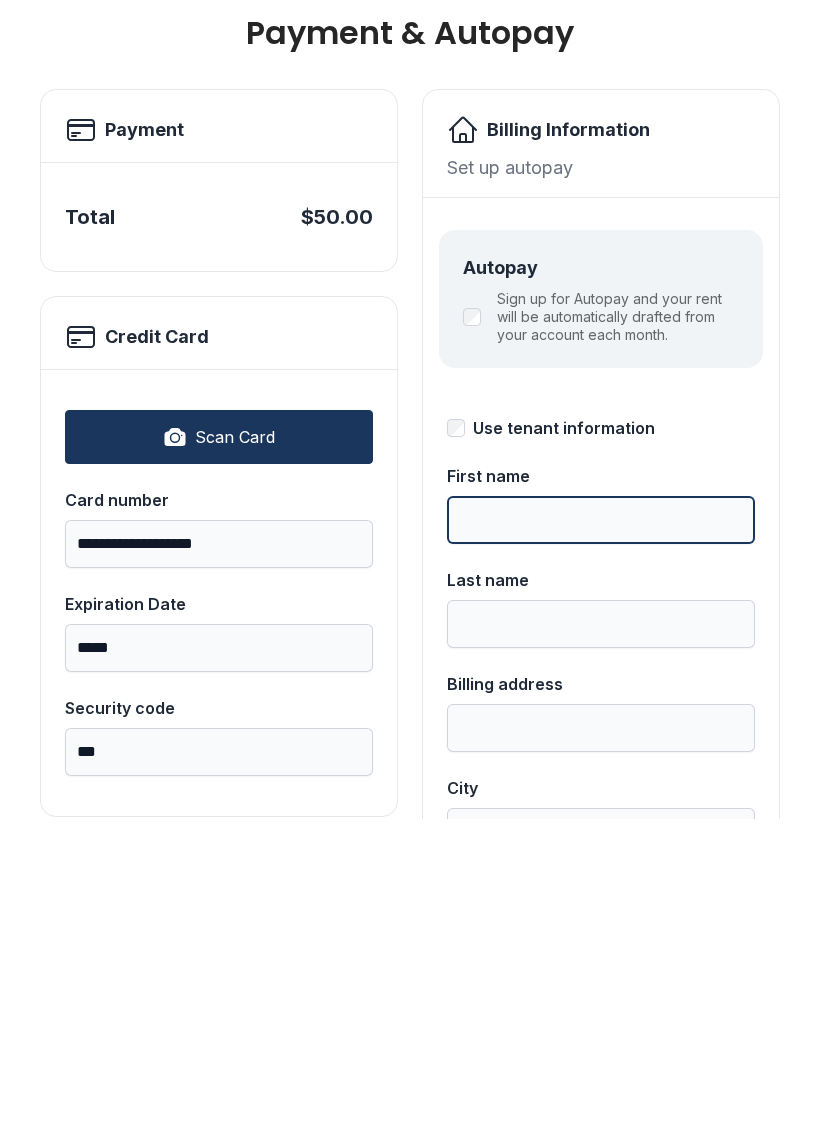 click on "First name" at bounding box center (601, 837) 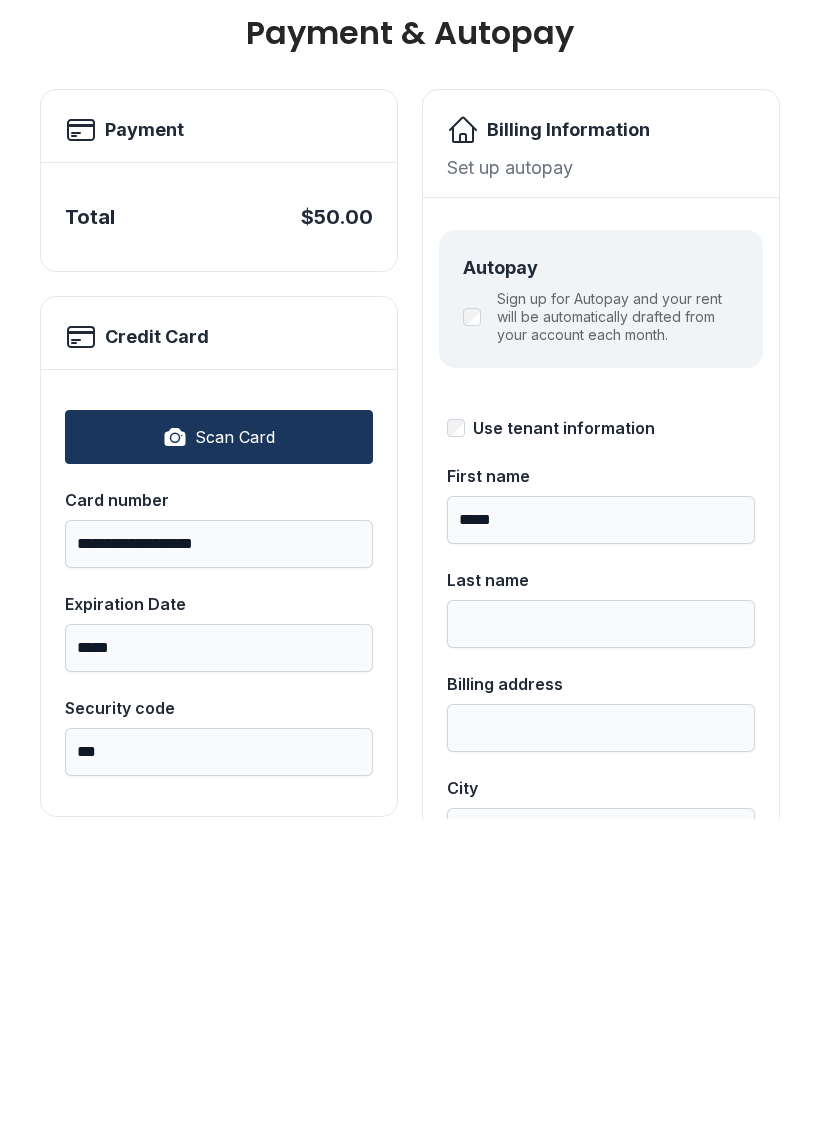 type on "*******" 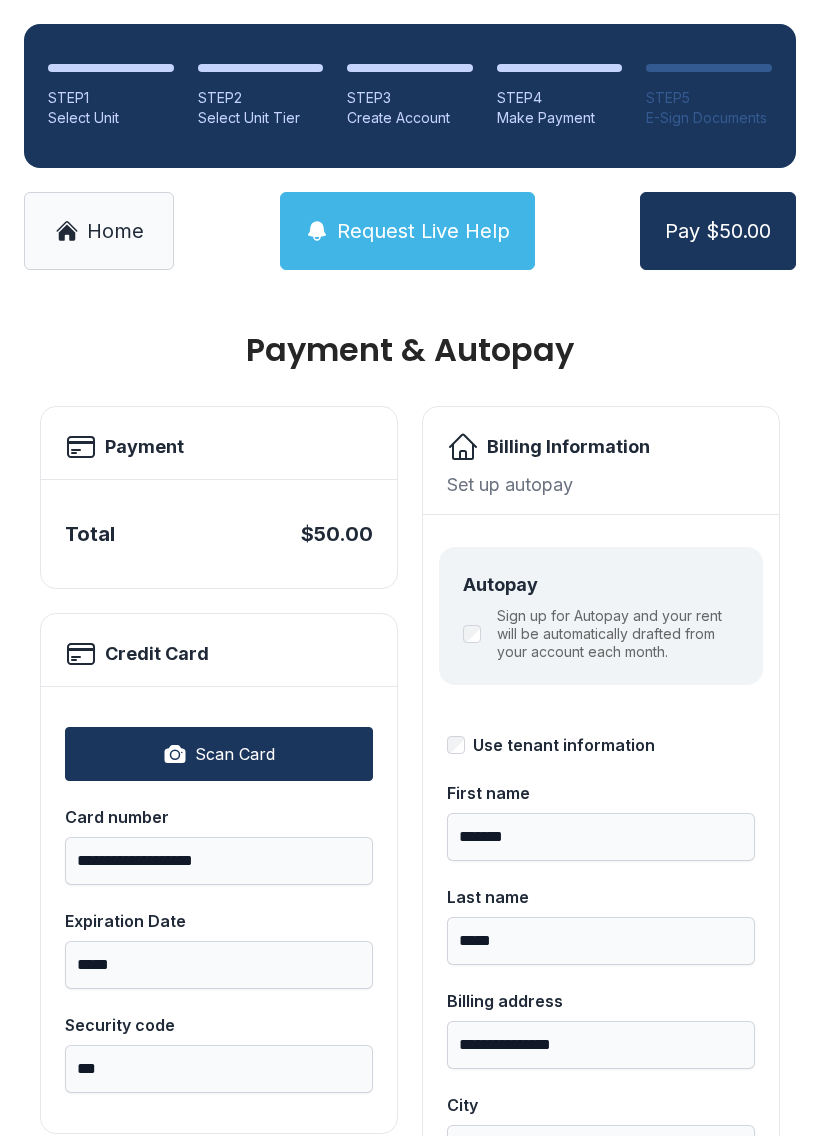 scroll, scrollTop: 0, scrollLeft: 0, axis: both 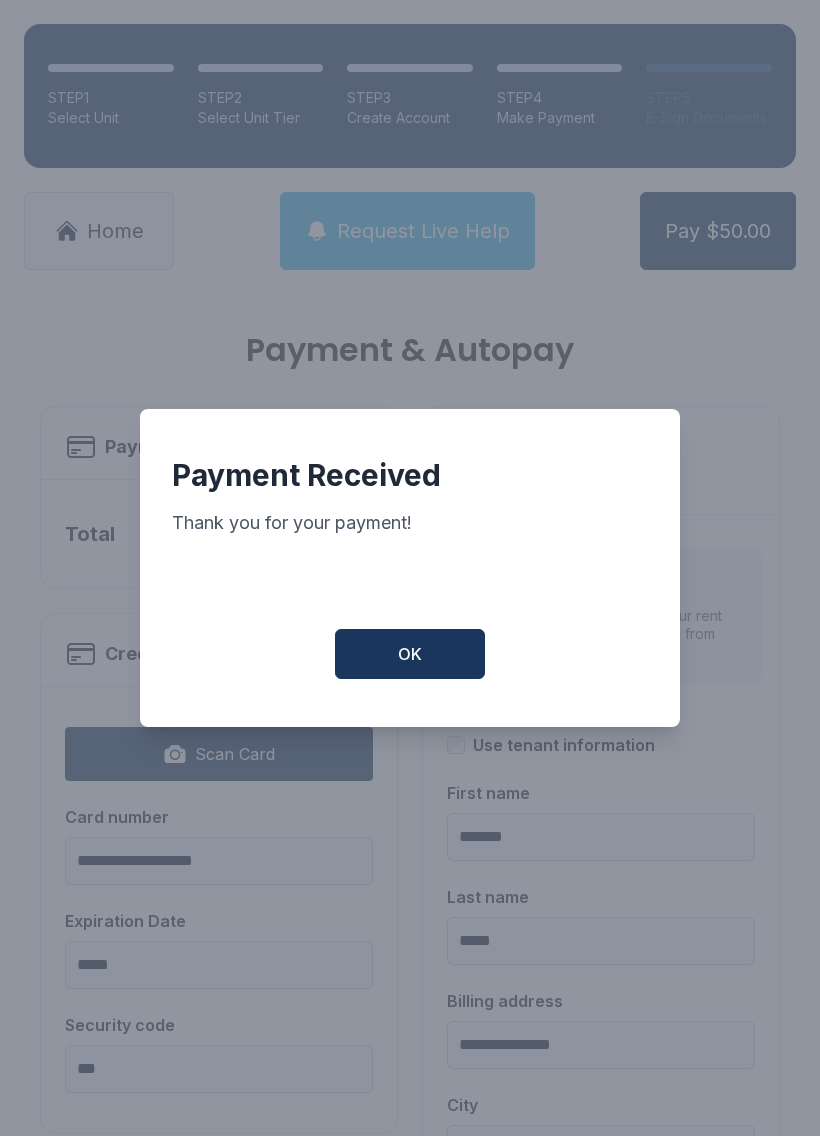 click on "OK" at bounding box center (410, 654) 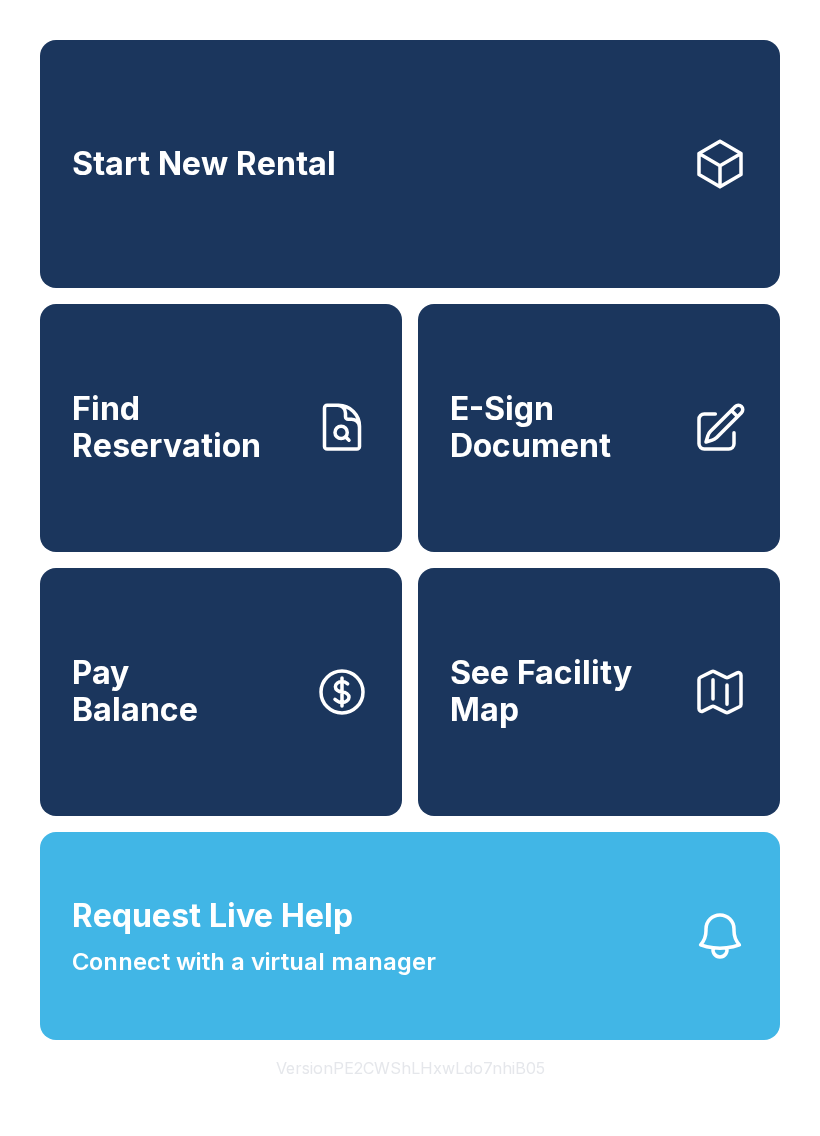 click on "Find Reservation" at bounding box center [221, 428] 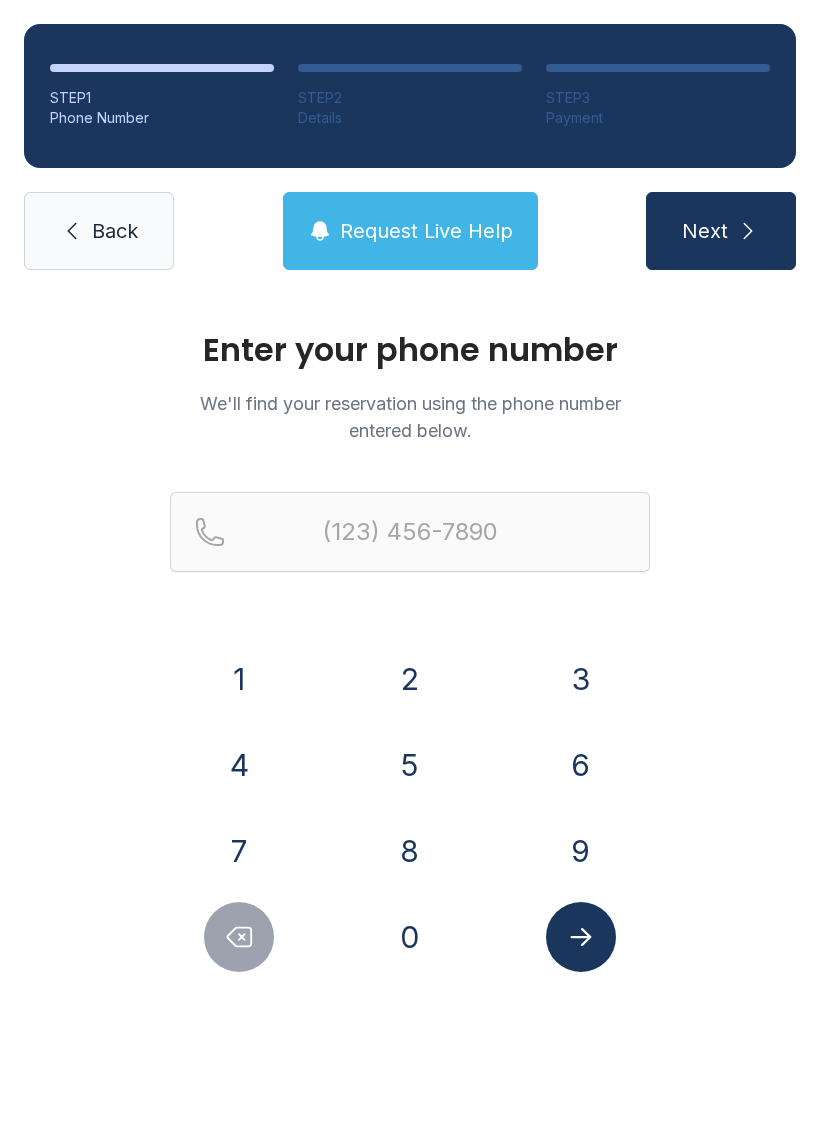 click on "9" at bounding box center (581, 851) 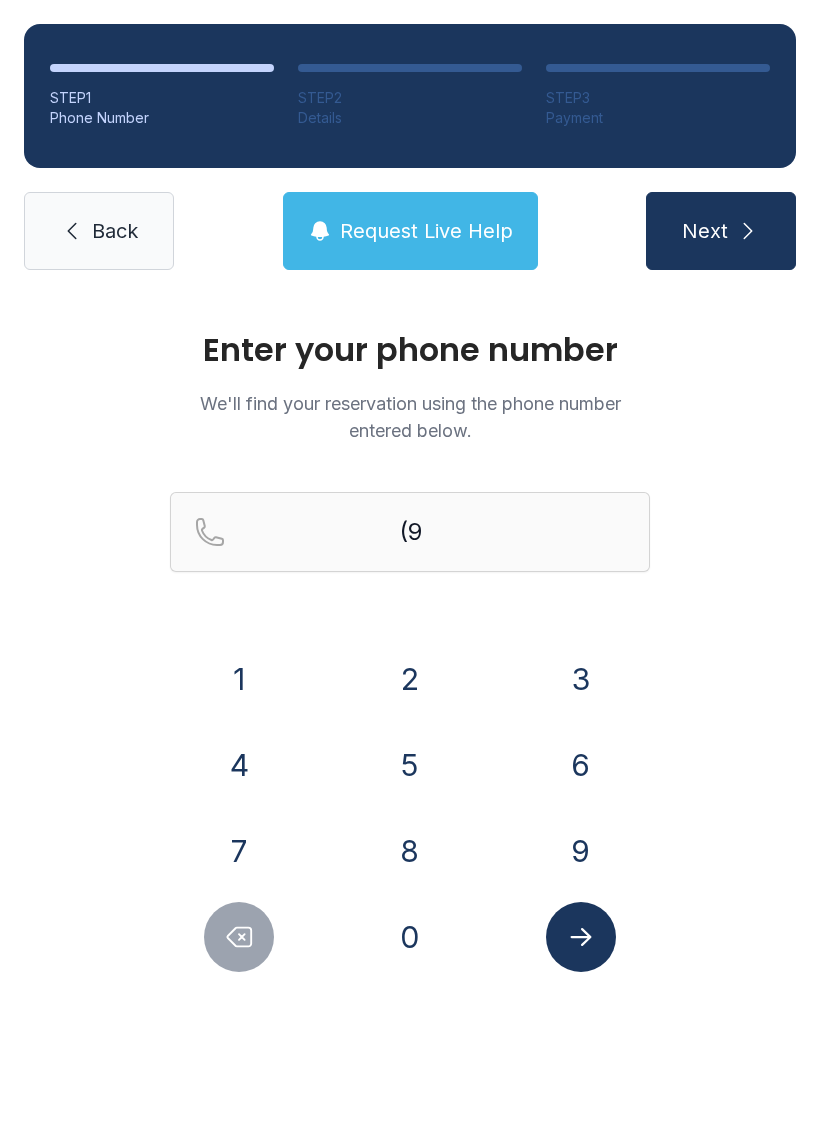 click on "3" at bounding box center [581, 679] 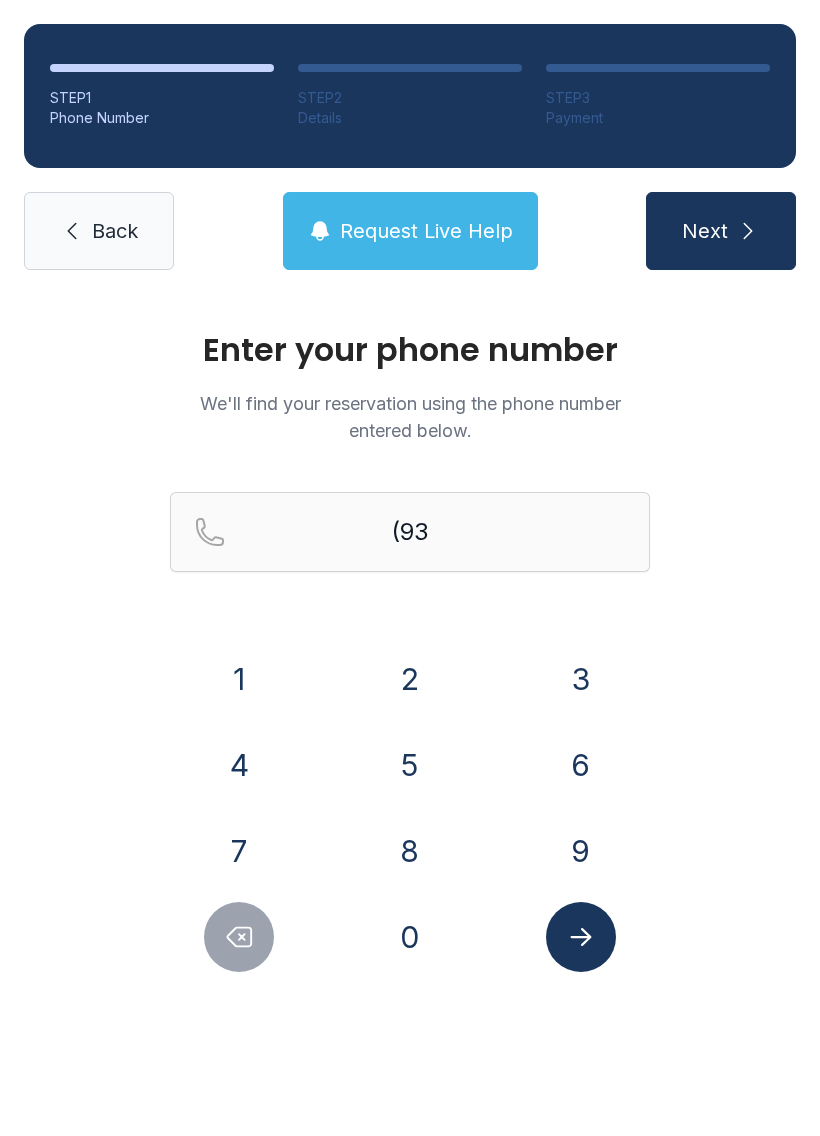 click on "6" at bounding box center (581, 765) 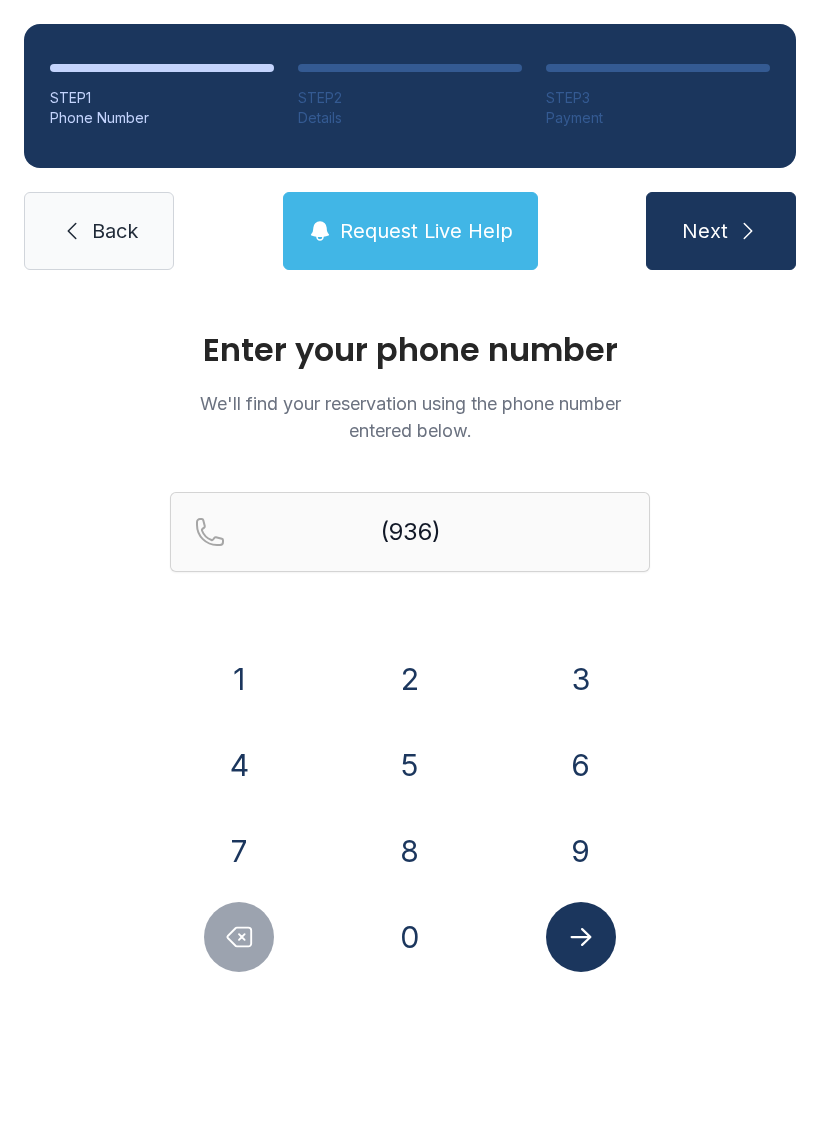click on "(936) 1 2 3 4 5 6 7 8 9 0" at bounding box center [410, 732] 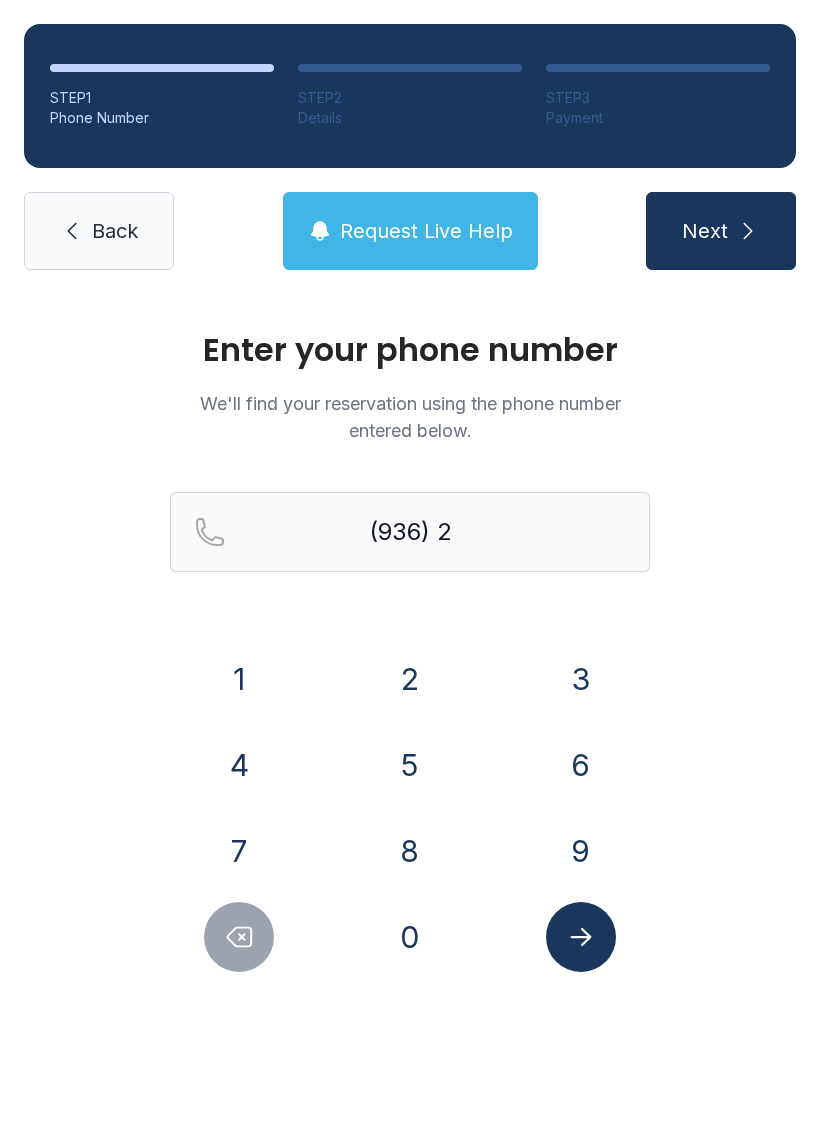 click on "0" at bounding box center (410, 937) 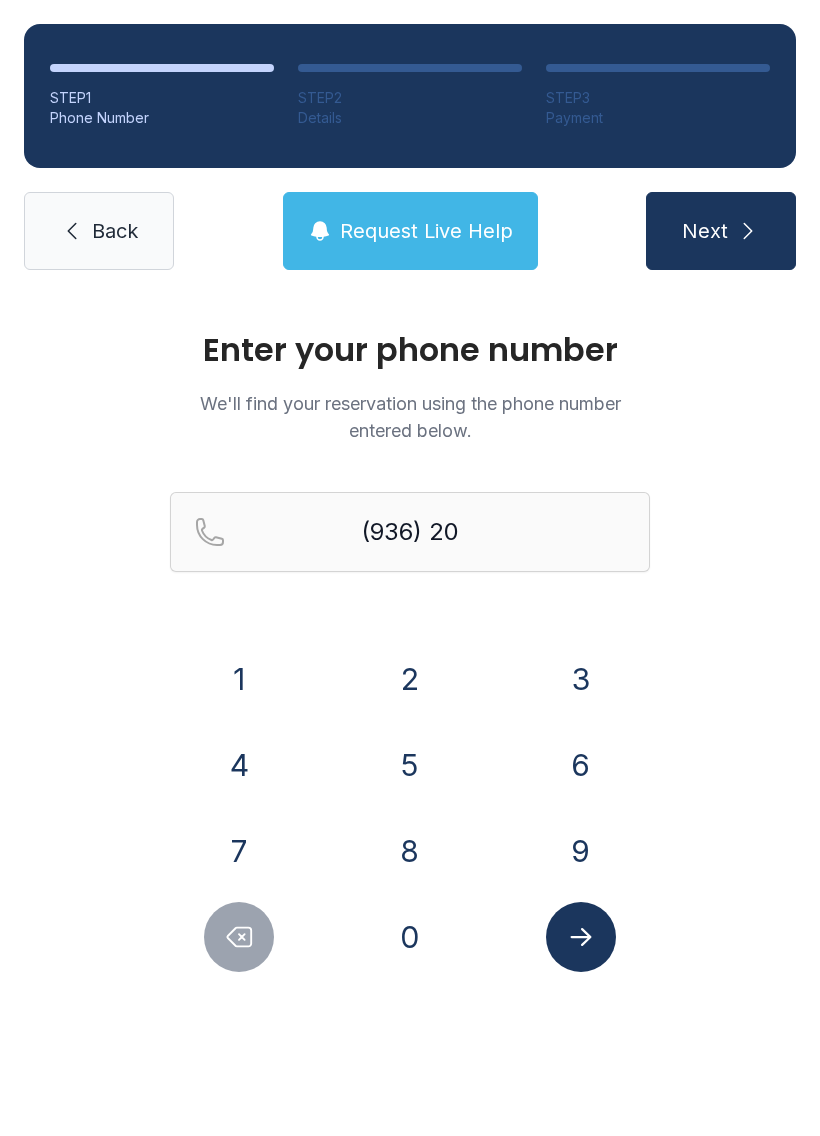 click on "1" at bounding box center (239, 679) 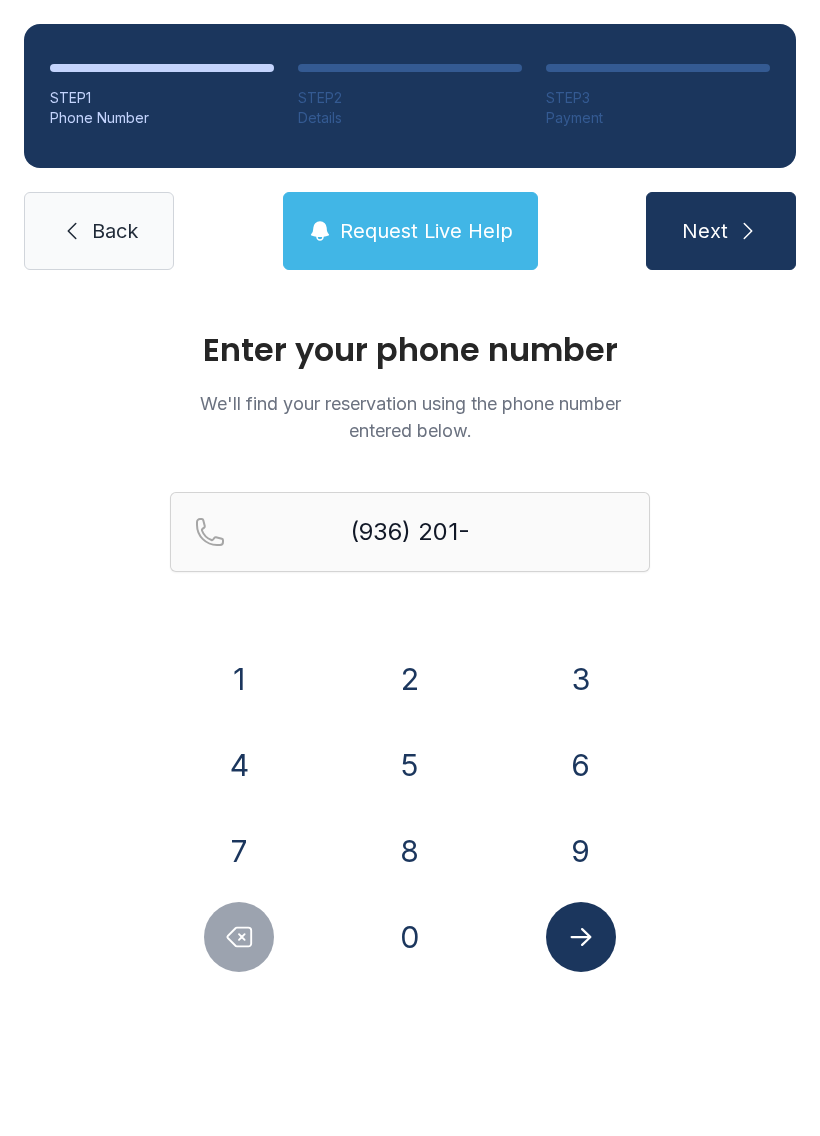 click on "8" at bounding box center (410, 851) 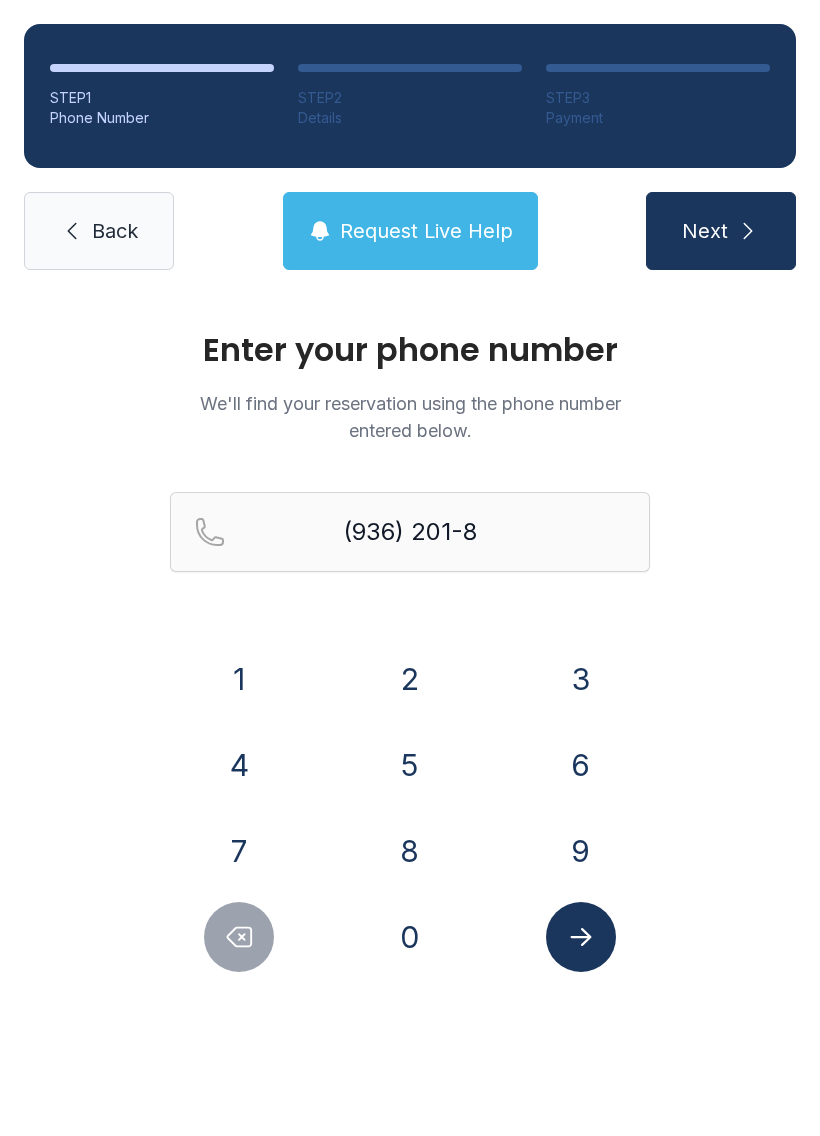 click on "4" at bounding box center [239, 765] 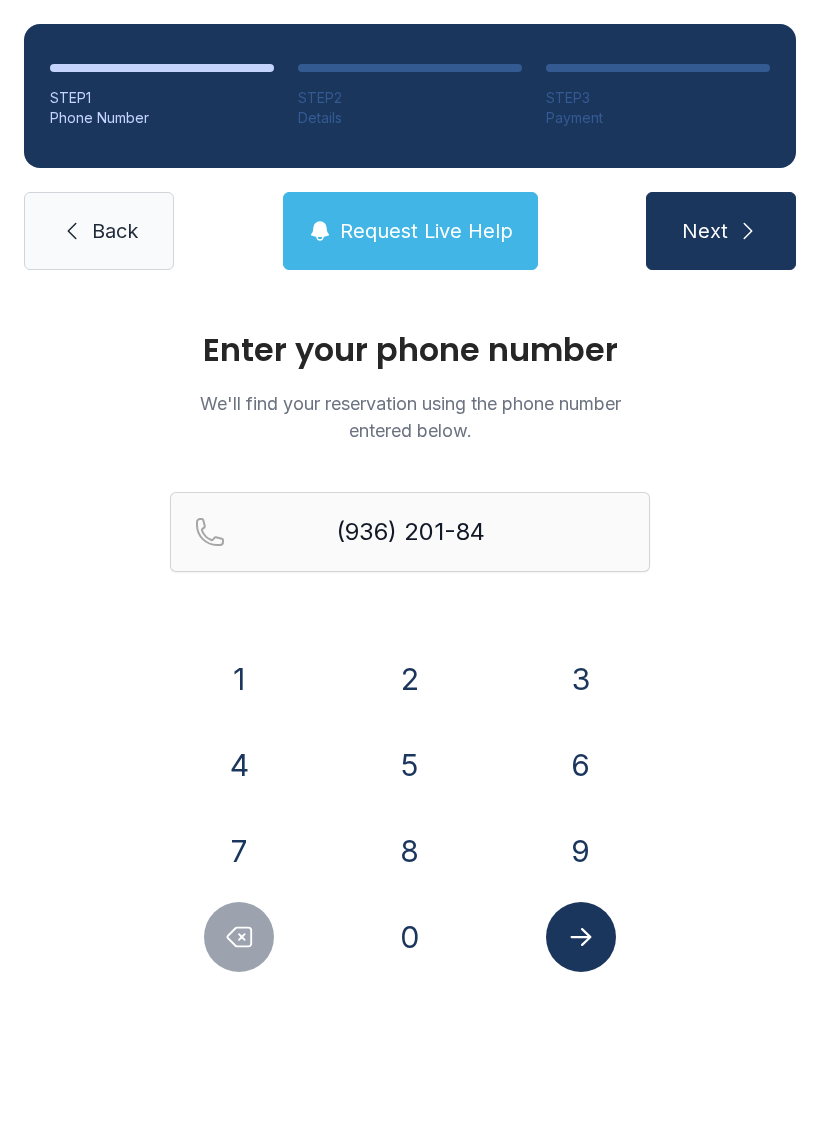 click on "3" at bounding box center [581, 679] 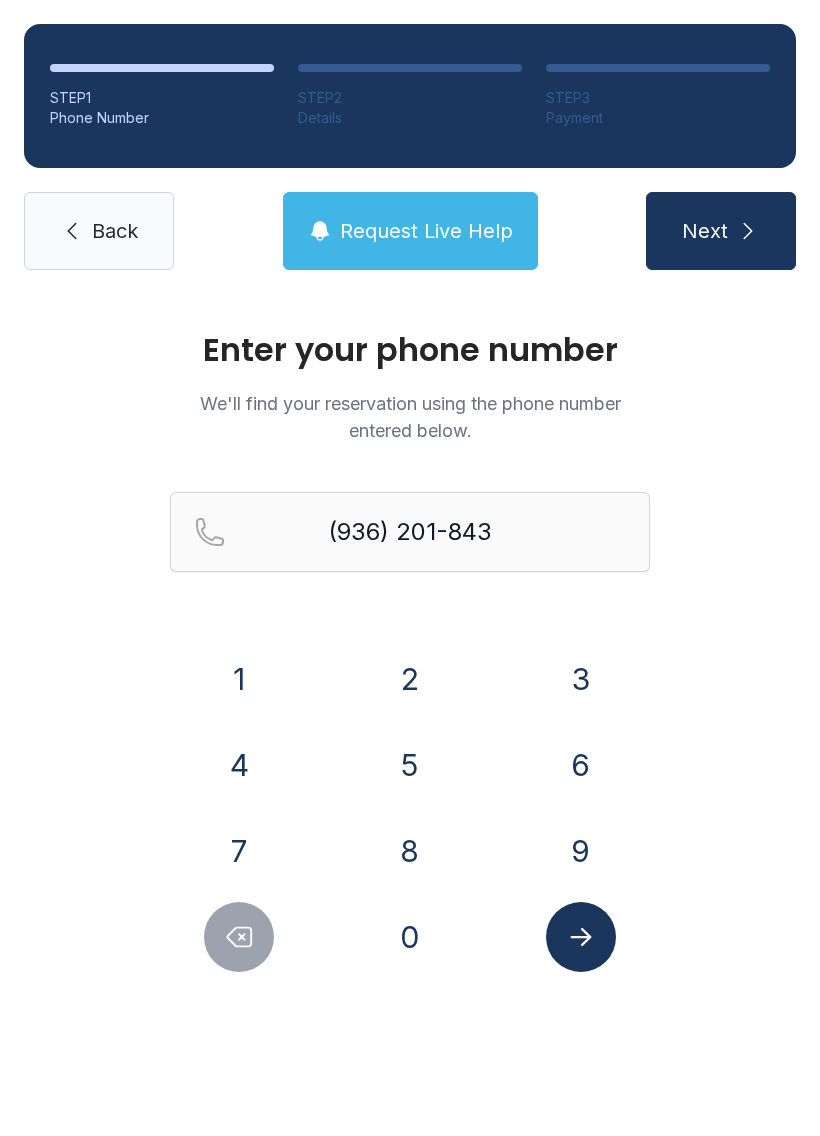 click on "6" at bounding box center [581, 765] 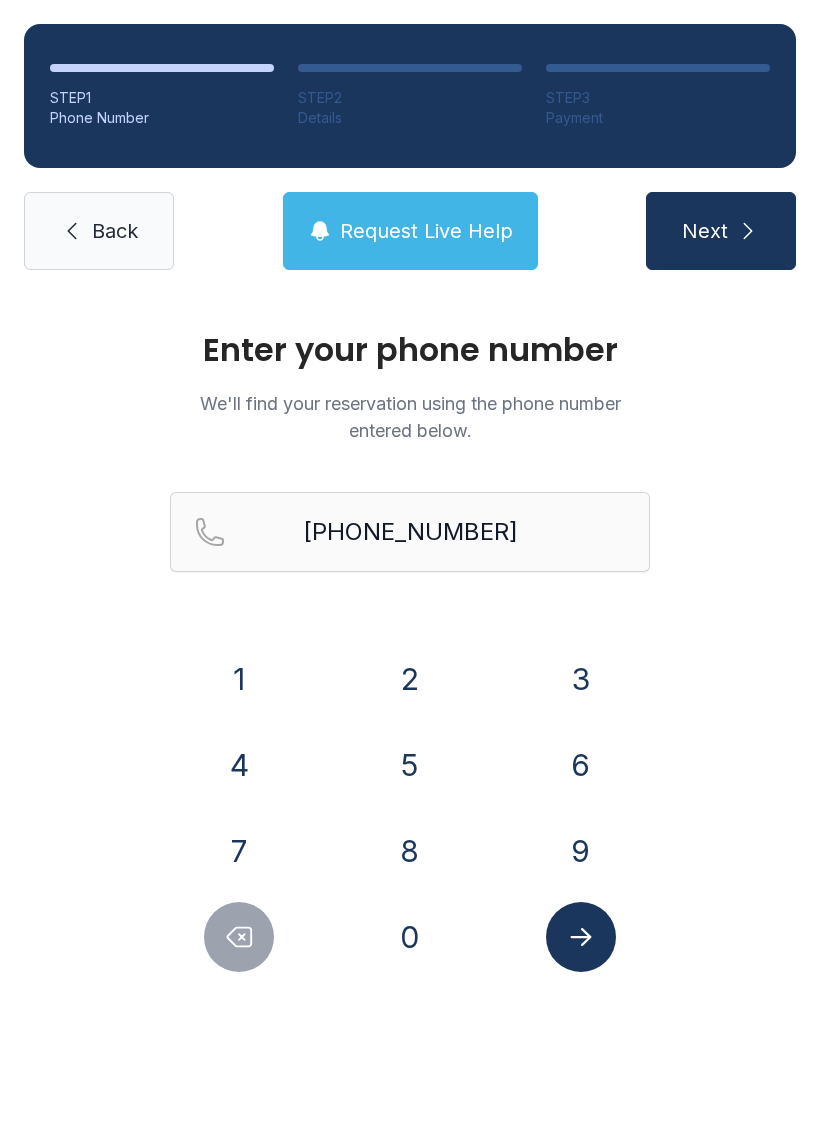 click 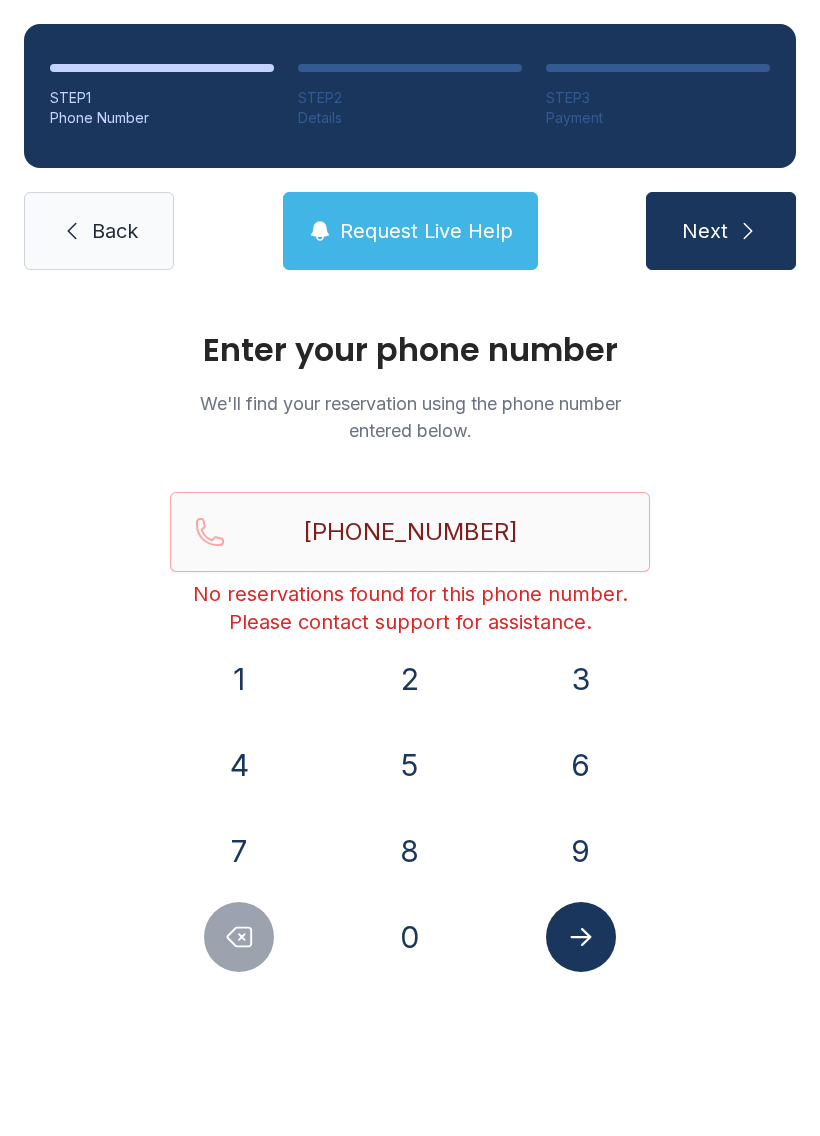 click on "Back" at bounding box center (99, 231) 